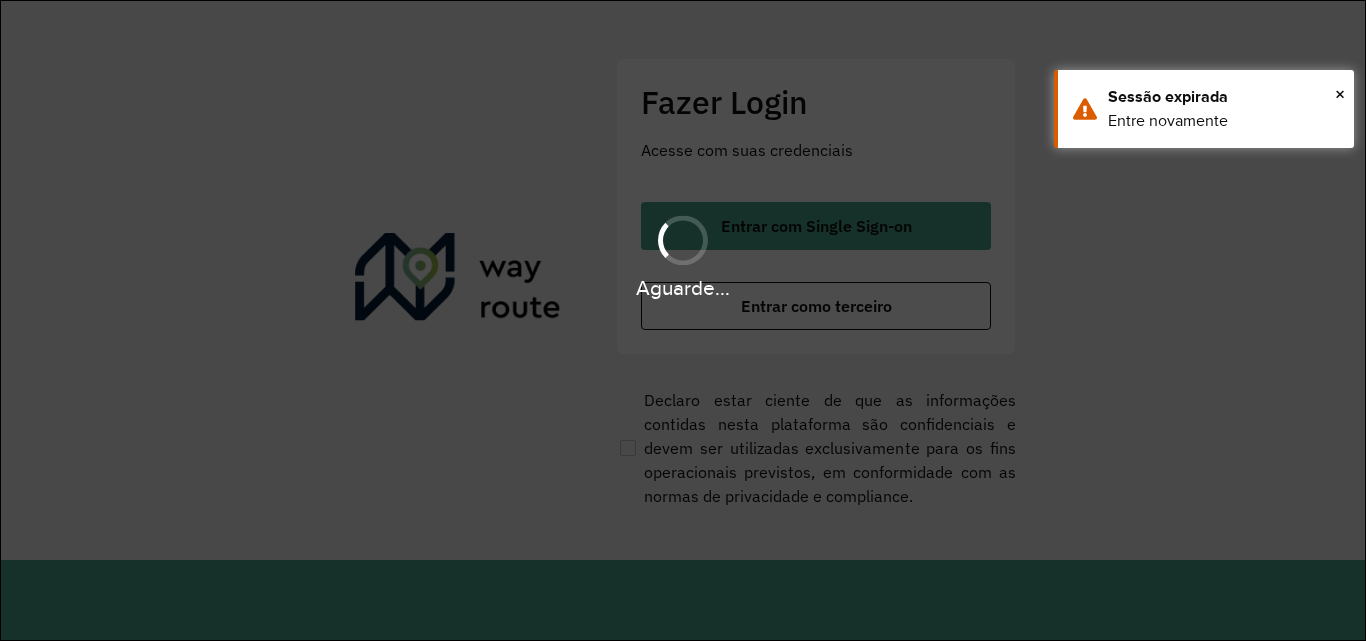 scroll, scrollTop: 0, scrollLeft: 0, axis: both 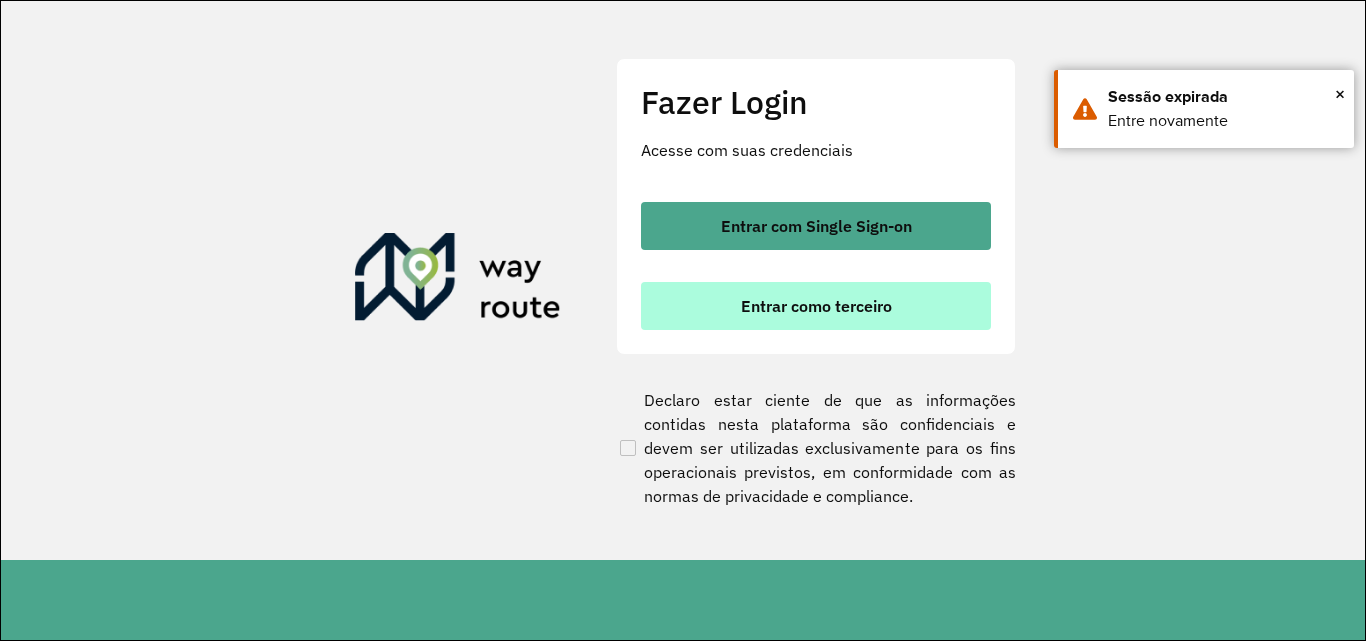click on "Entrar como terceiro" at bounding box center [816, 306] 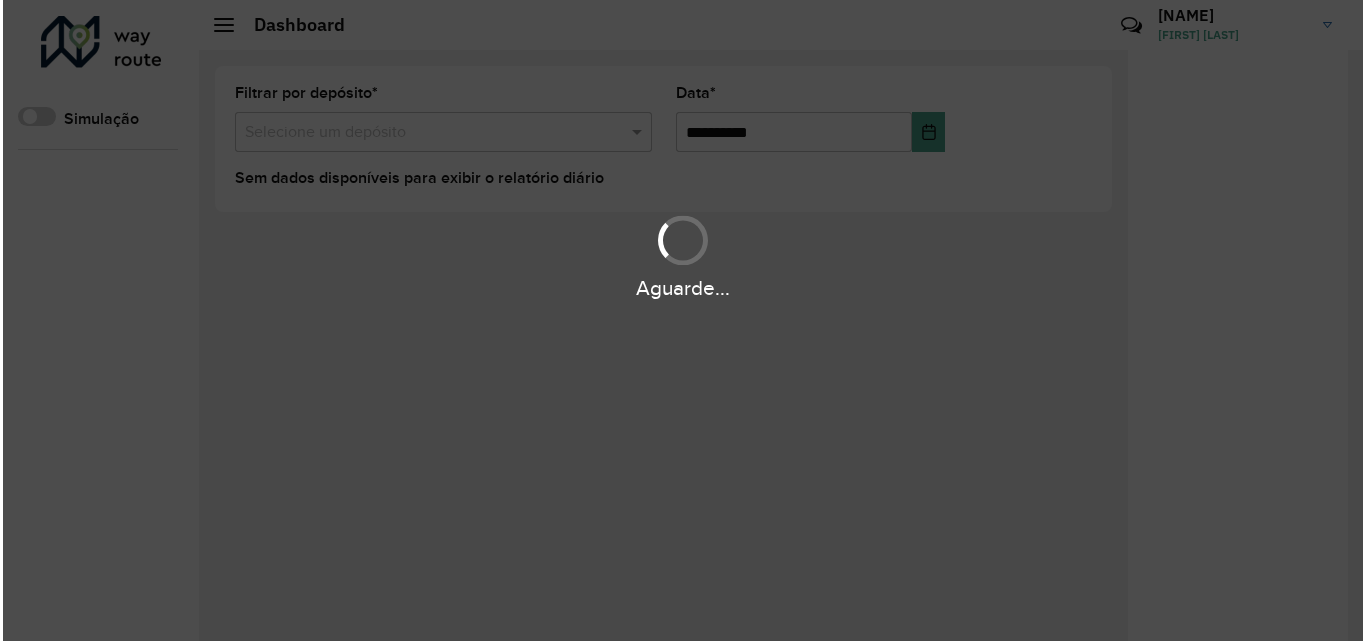 scroll, scrollTop: 0, scrollLeft: 0, axis: both 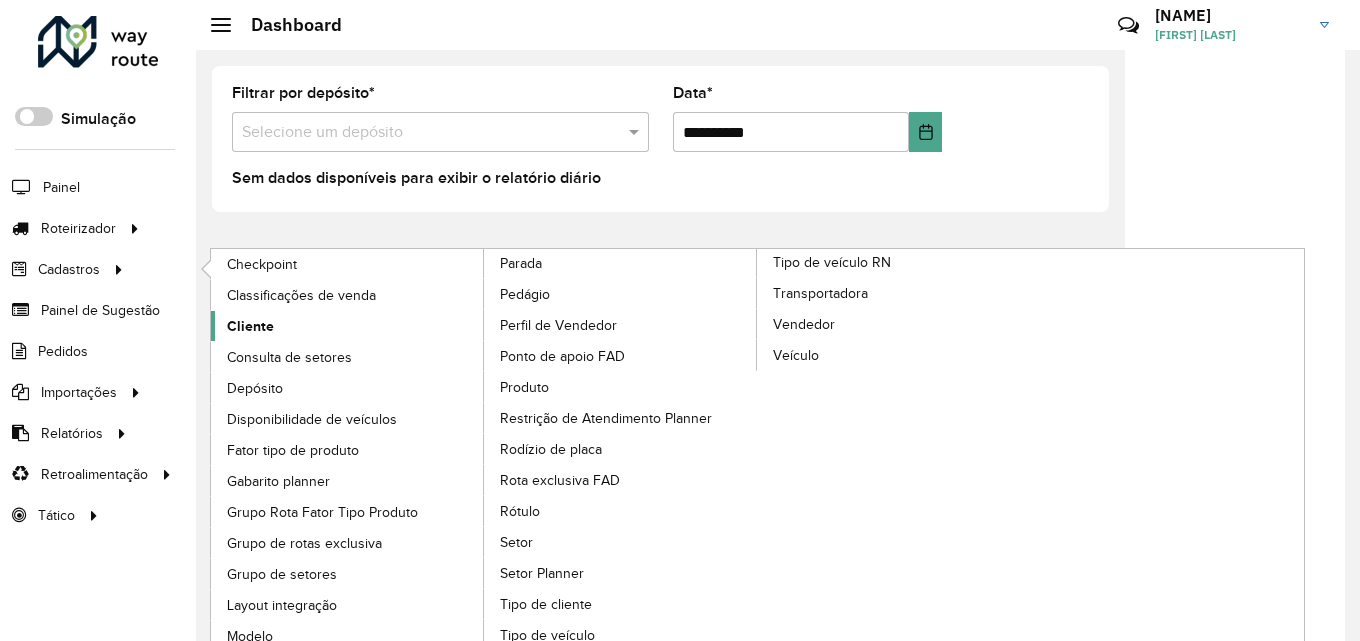 click on "Cliente" 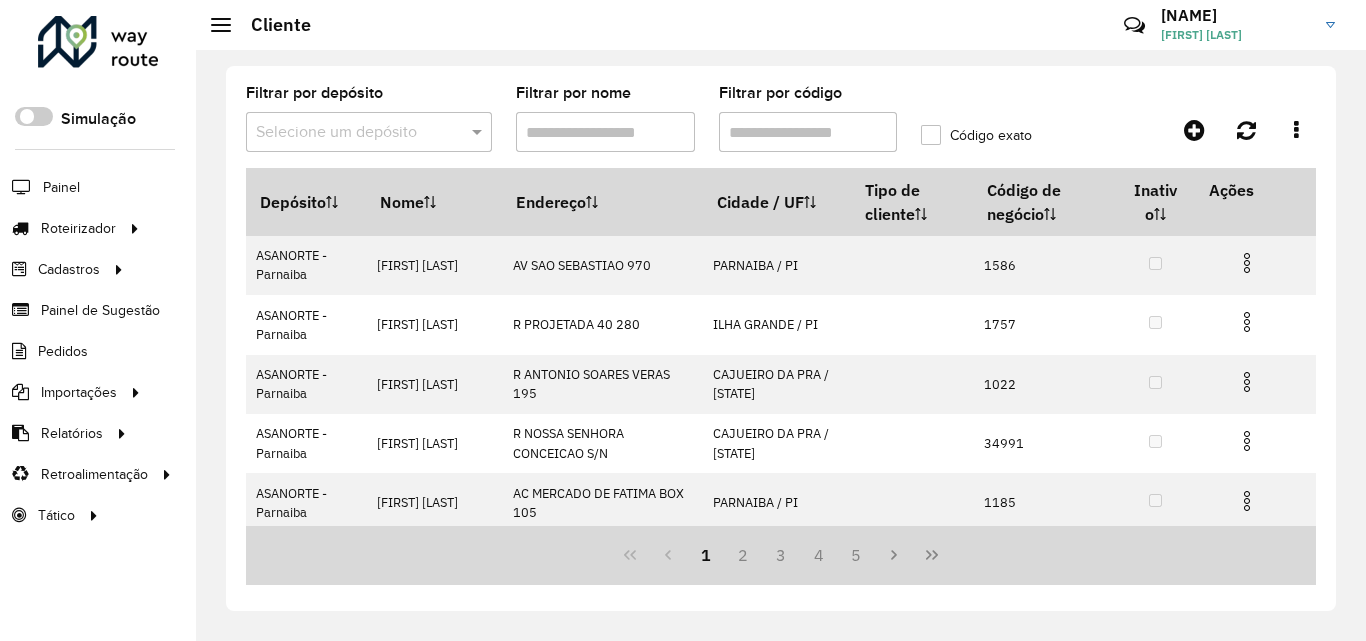 click on "Filtrar por código" at bounding box center [808, 132] 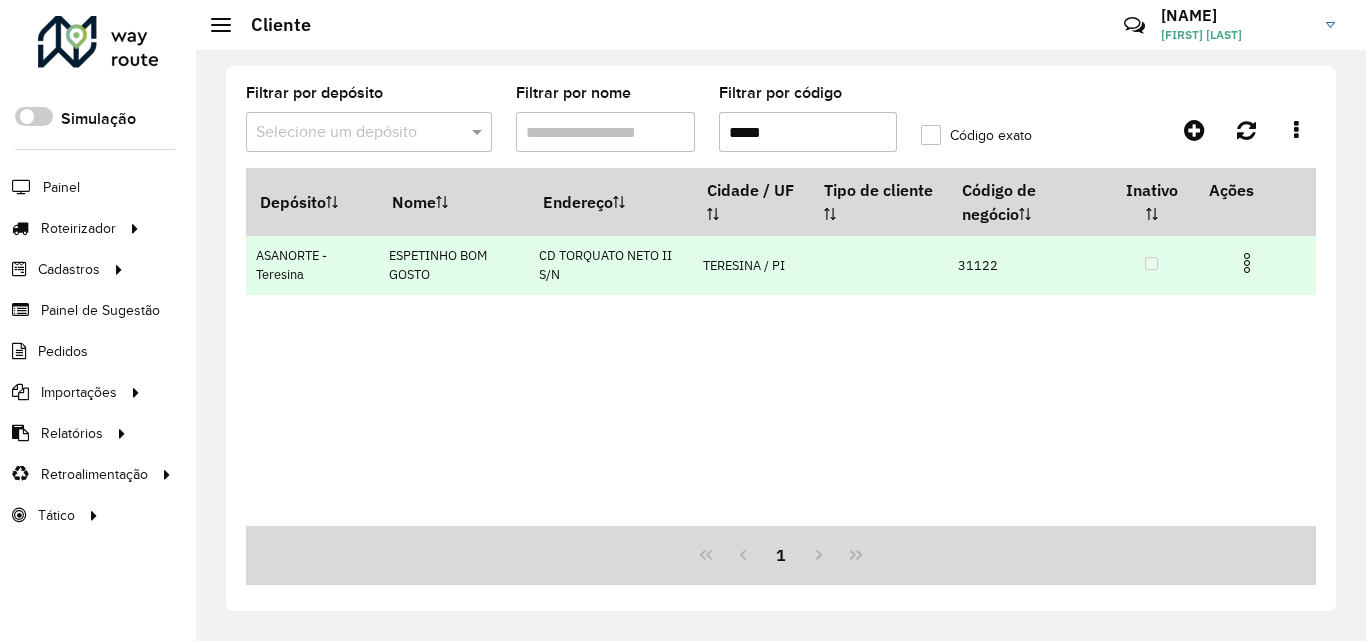 type on "*****" 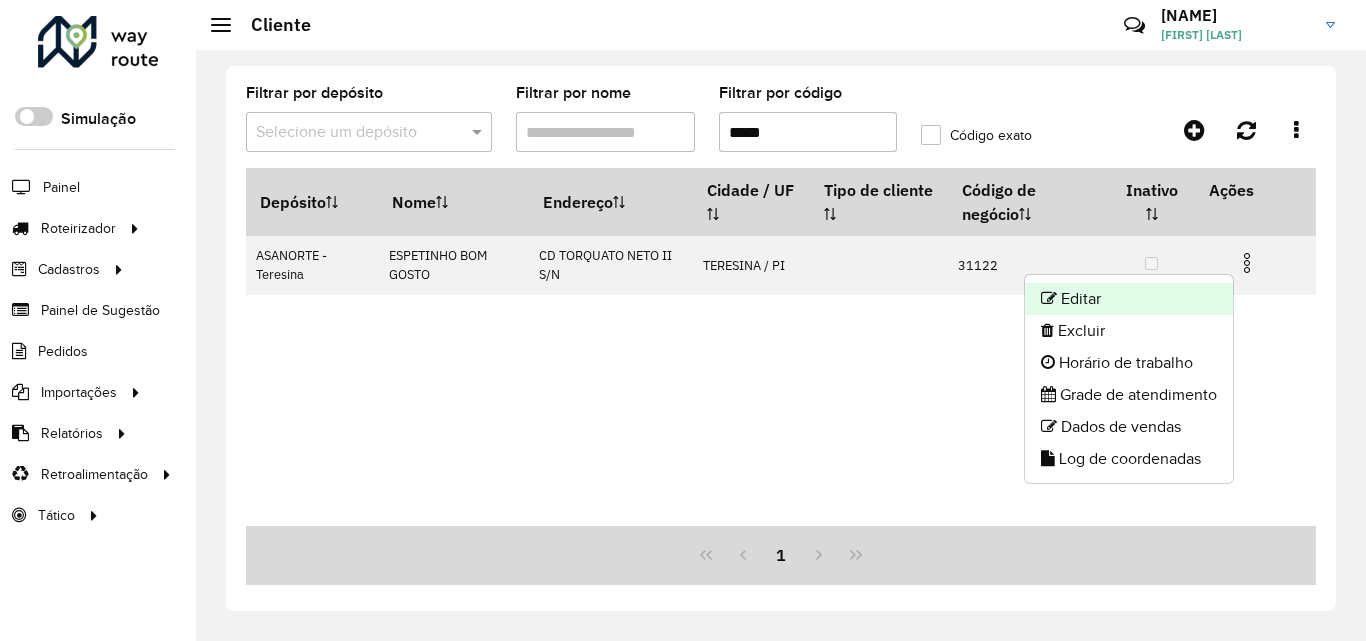 click on "Editar" 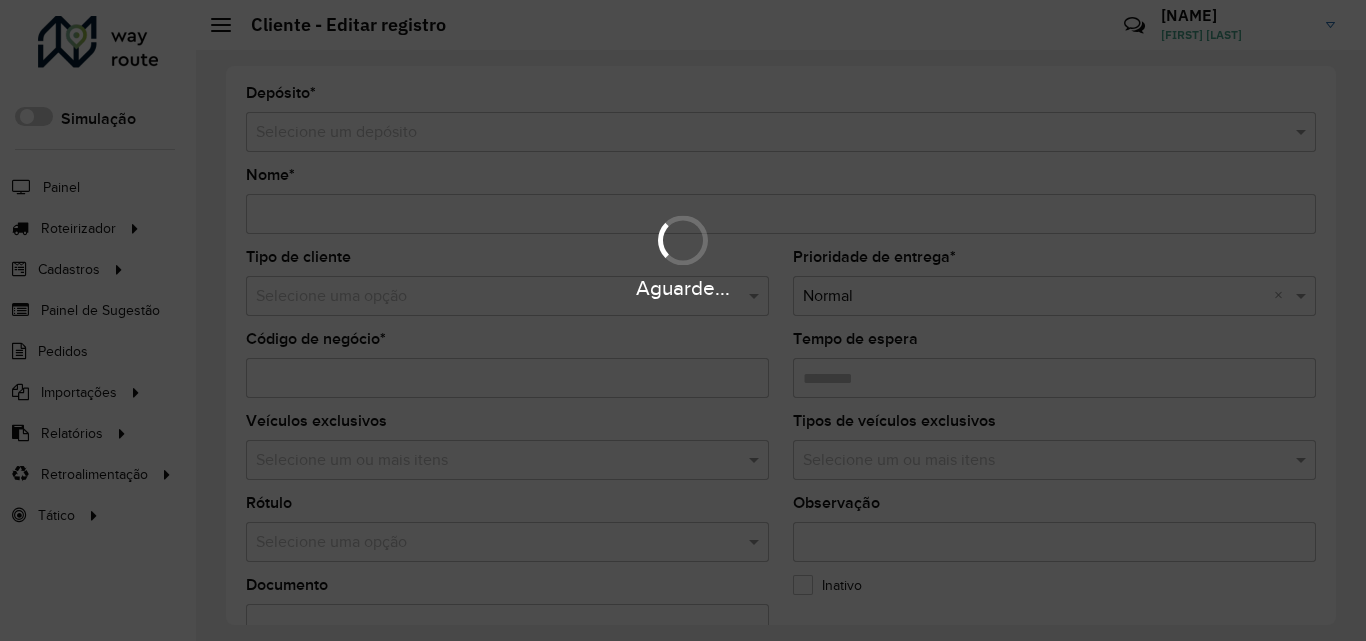 type on "**********" 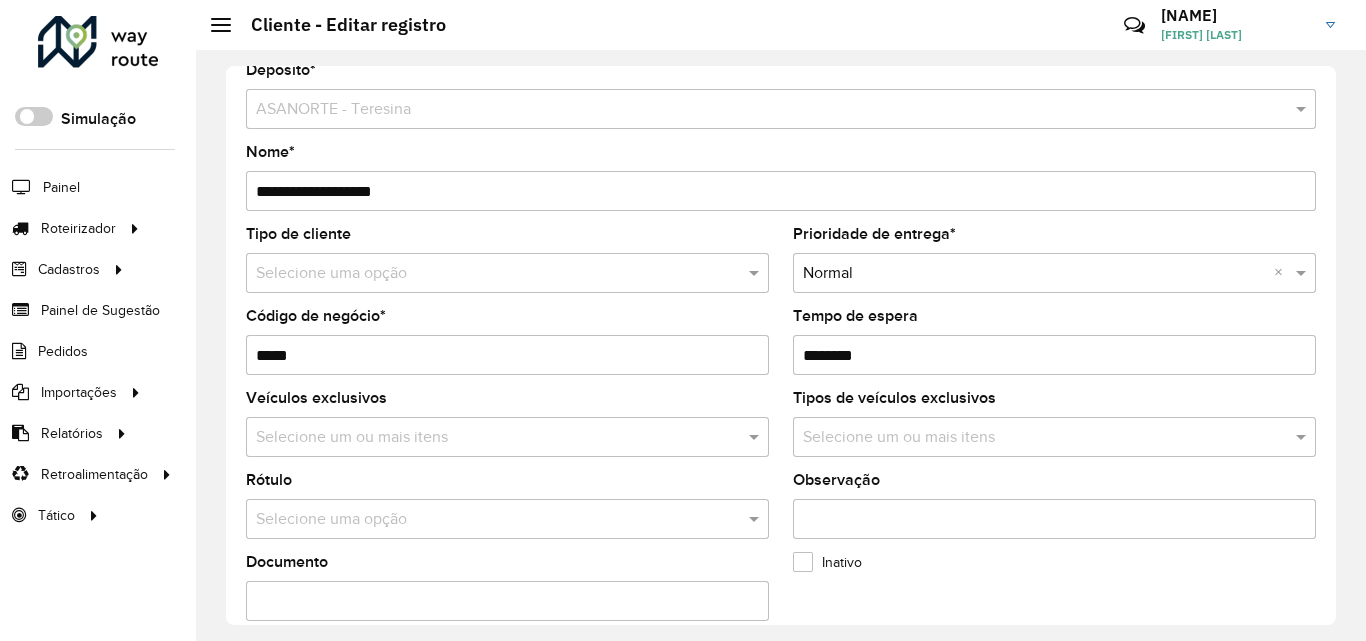 scroll, scrollTop: 0, scrollLeft: 0, axis: both 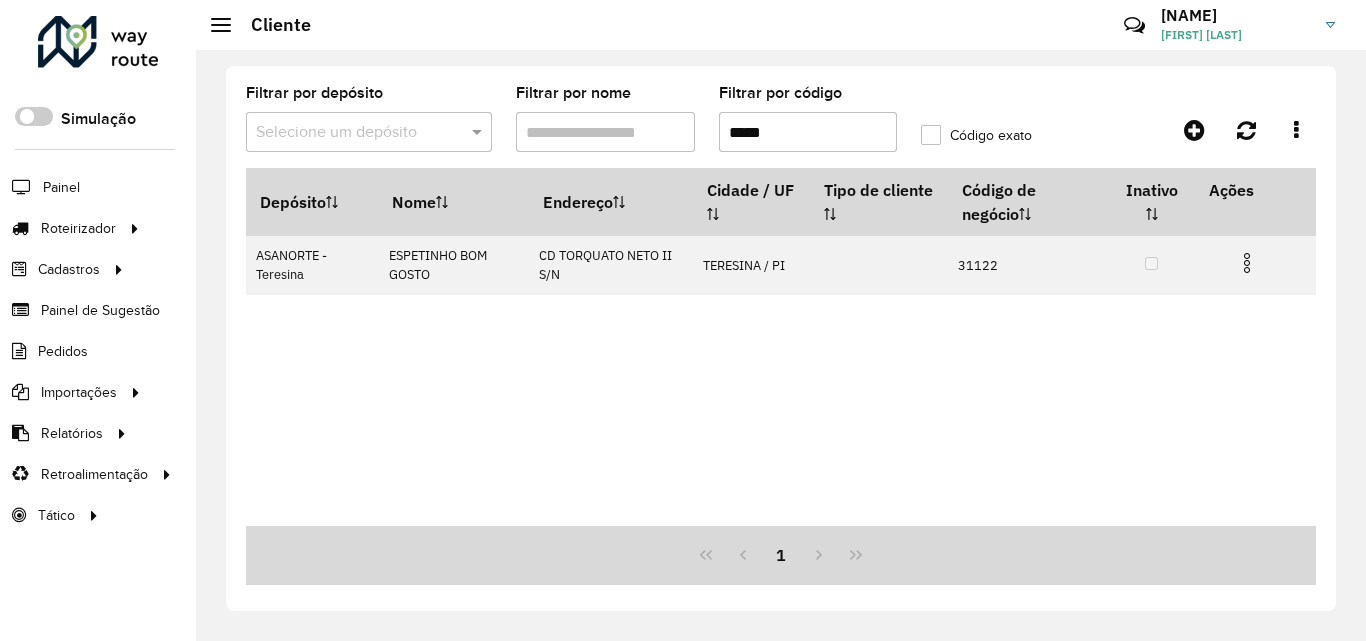 click on "*****" at bounding box center [808, 132] 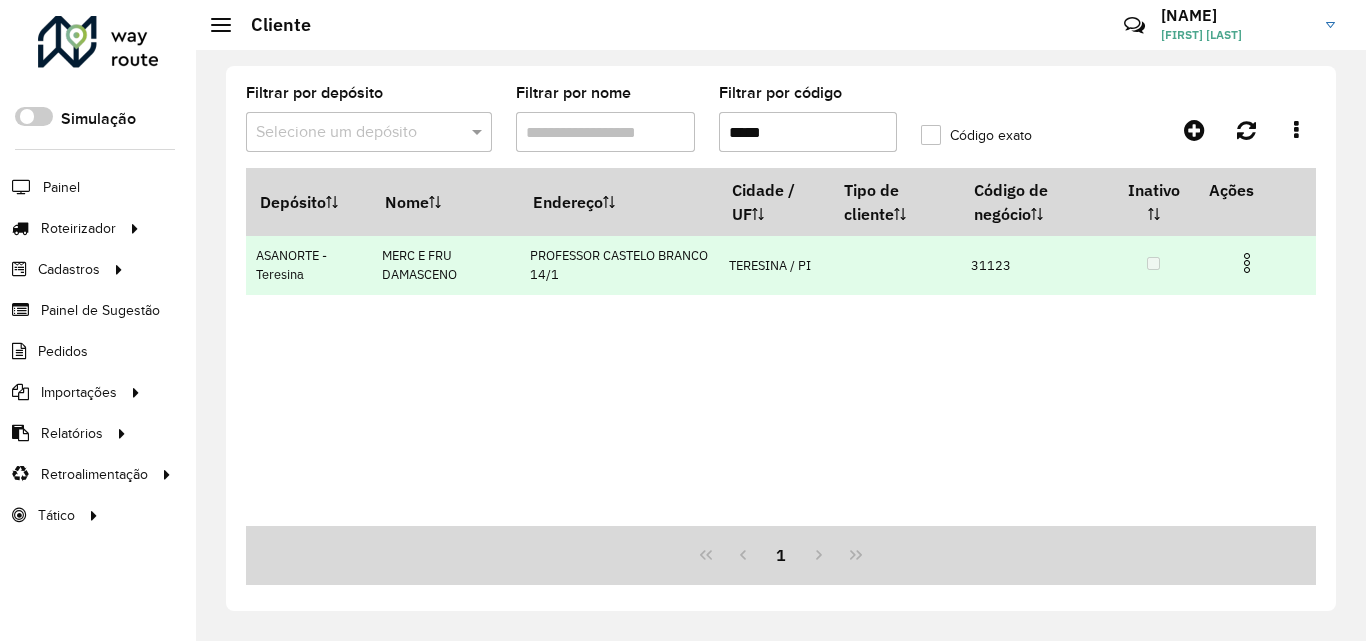 type on "*****" 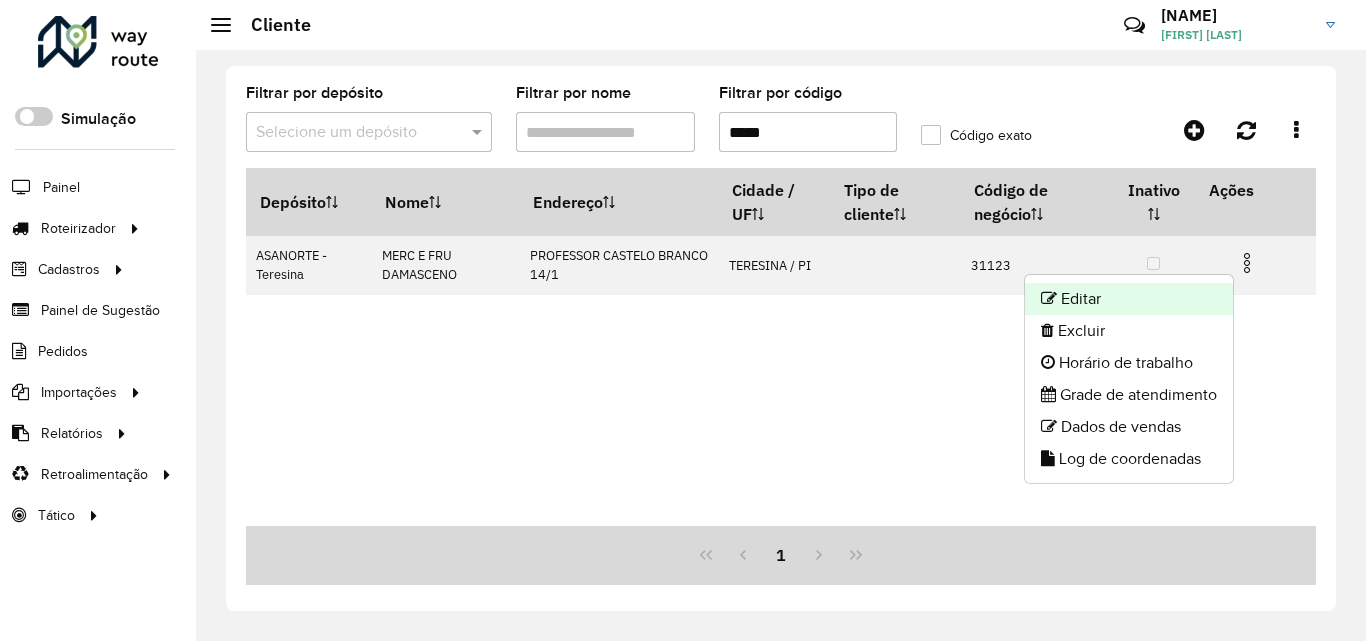 click on "Editar" 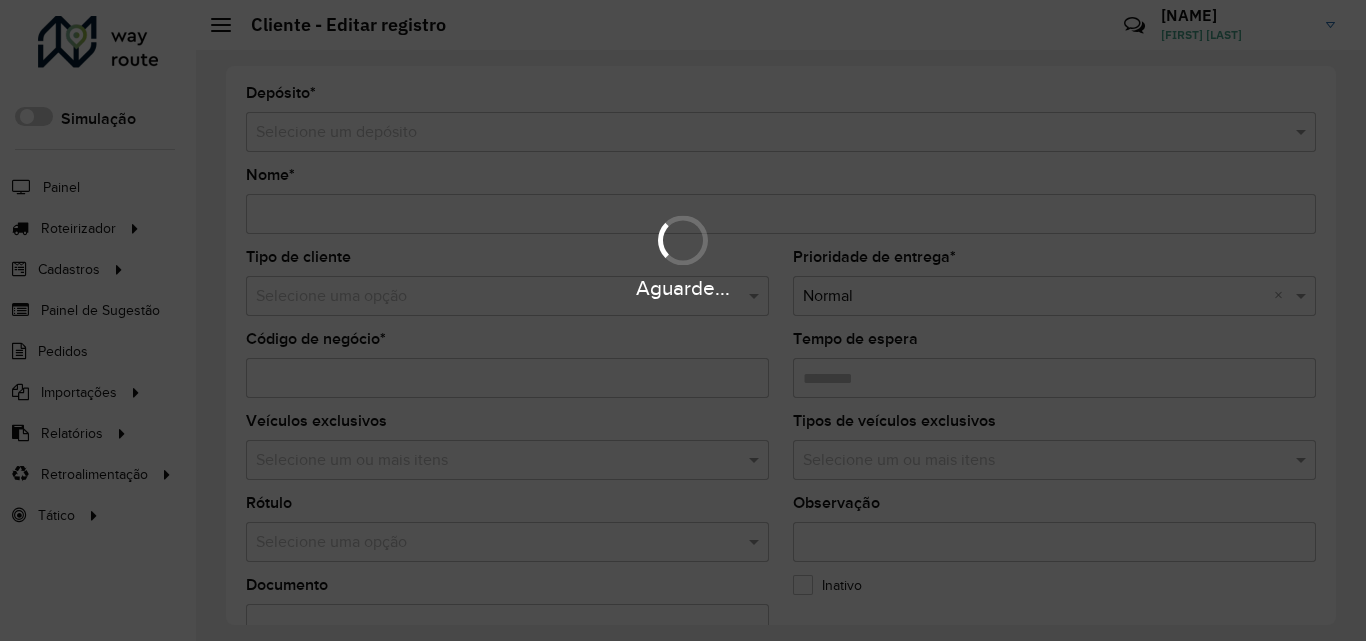 type on "**********" 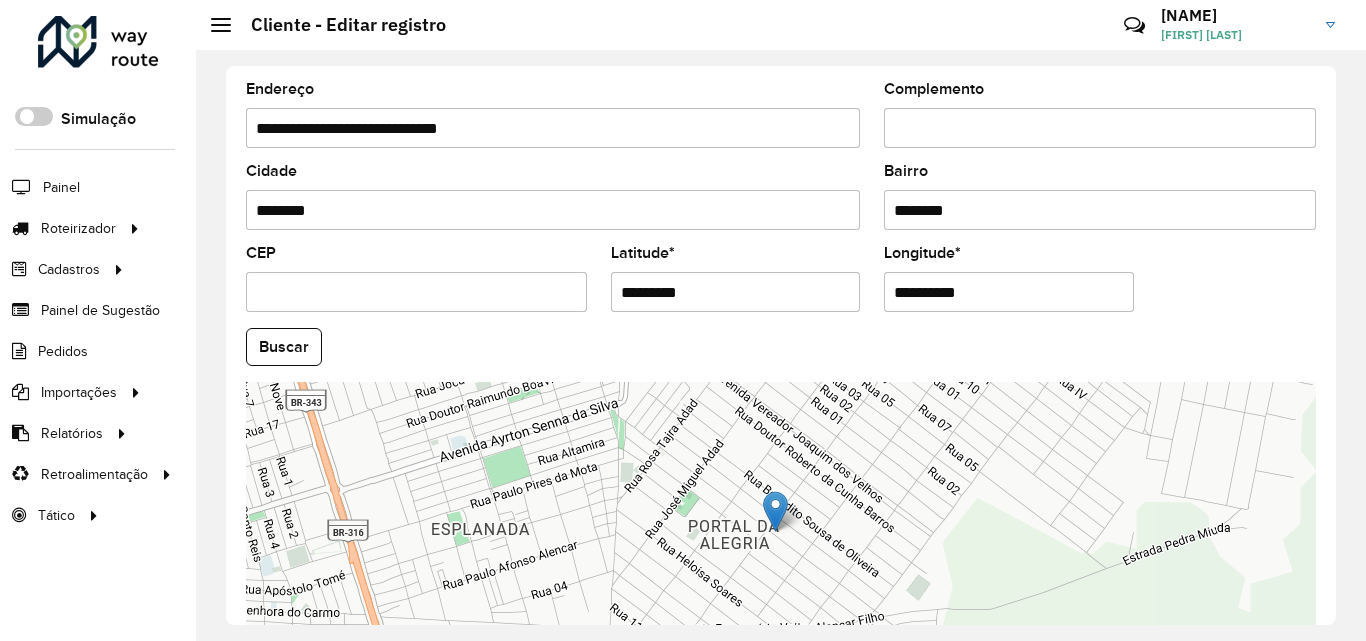 scroll, scrollTop: 800, scrollLeft: 0, axis: vertical 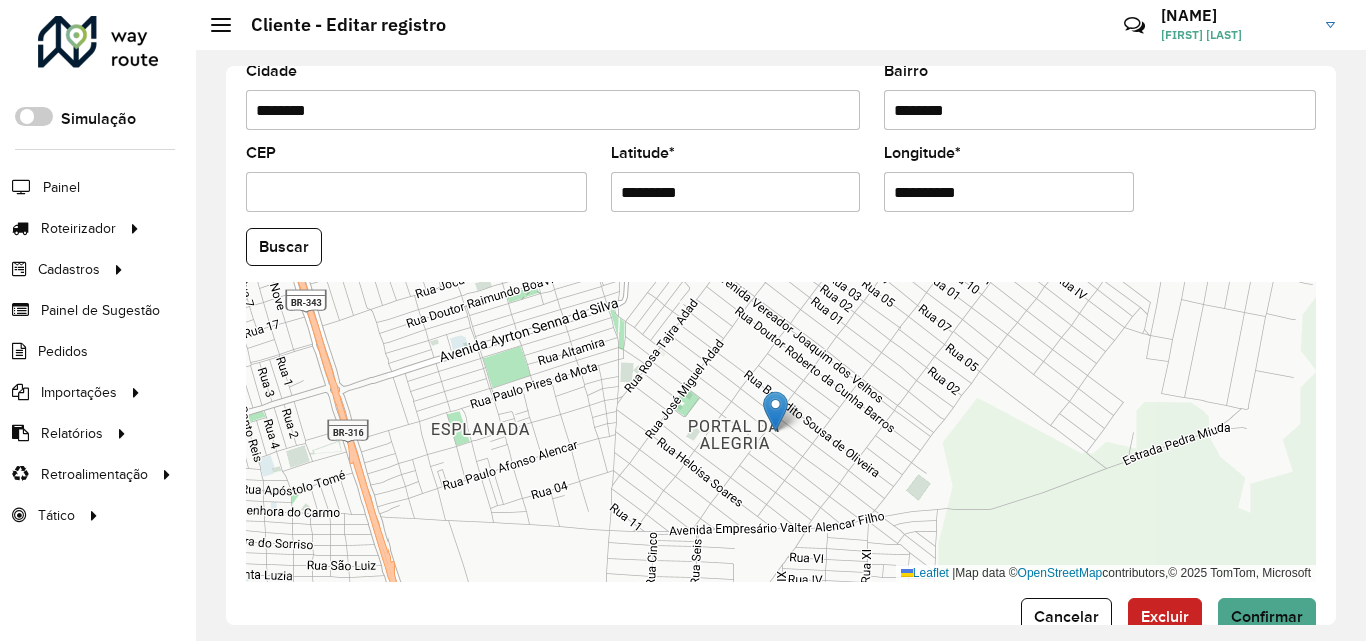 drag, startPoint x: 692, startPoint y: 197, endPoint x: 596, endPoint y: 189, distance: 96.332756 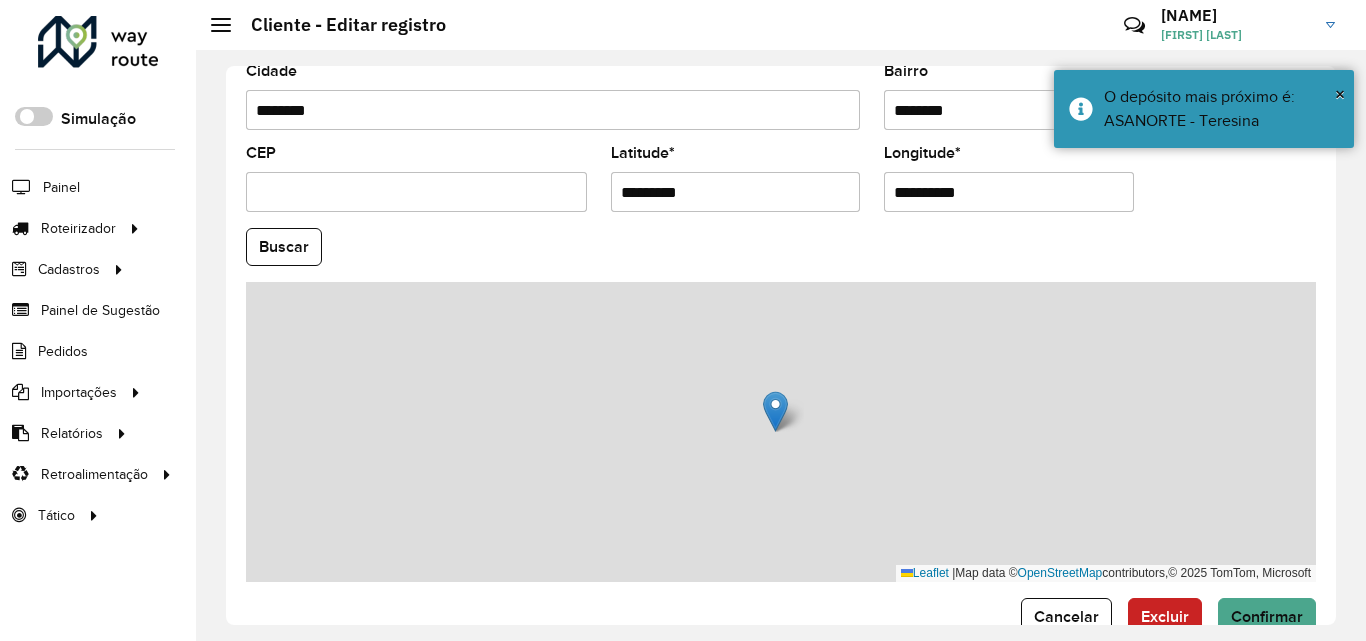 paste 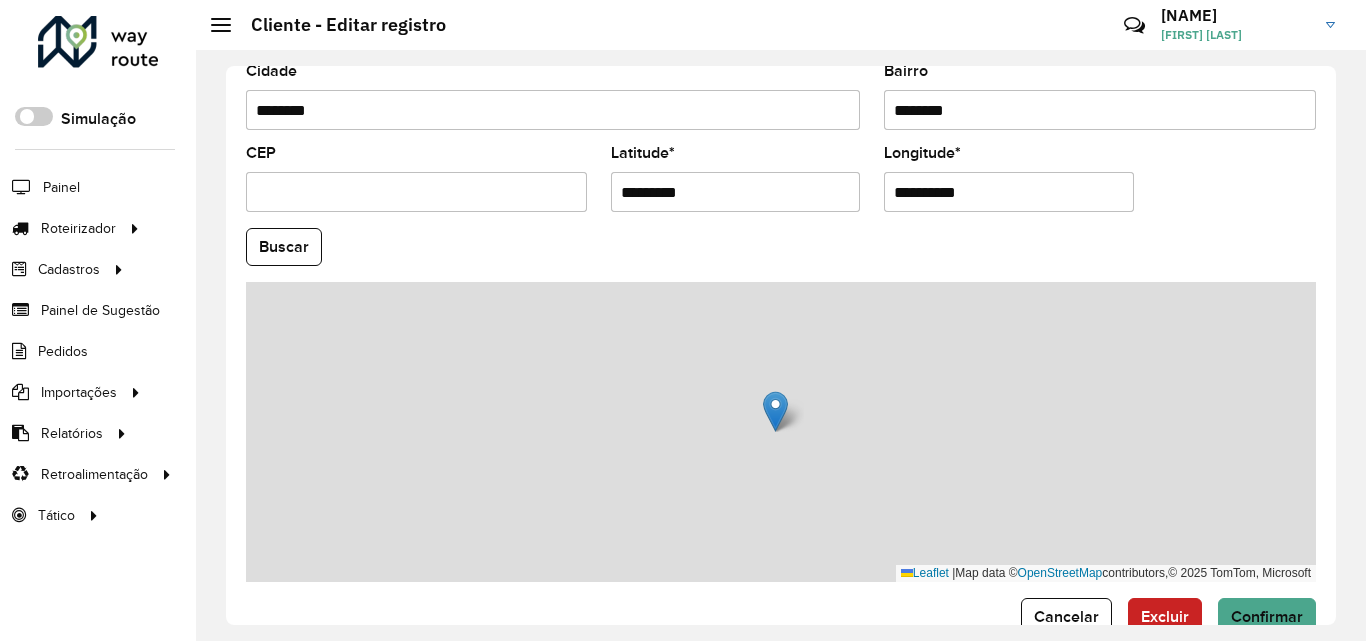 type 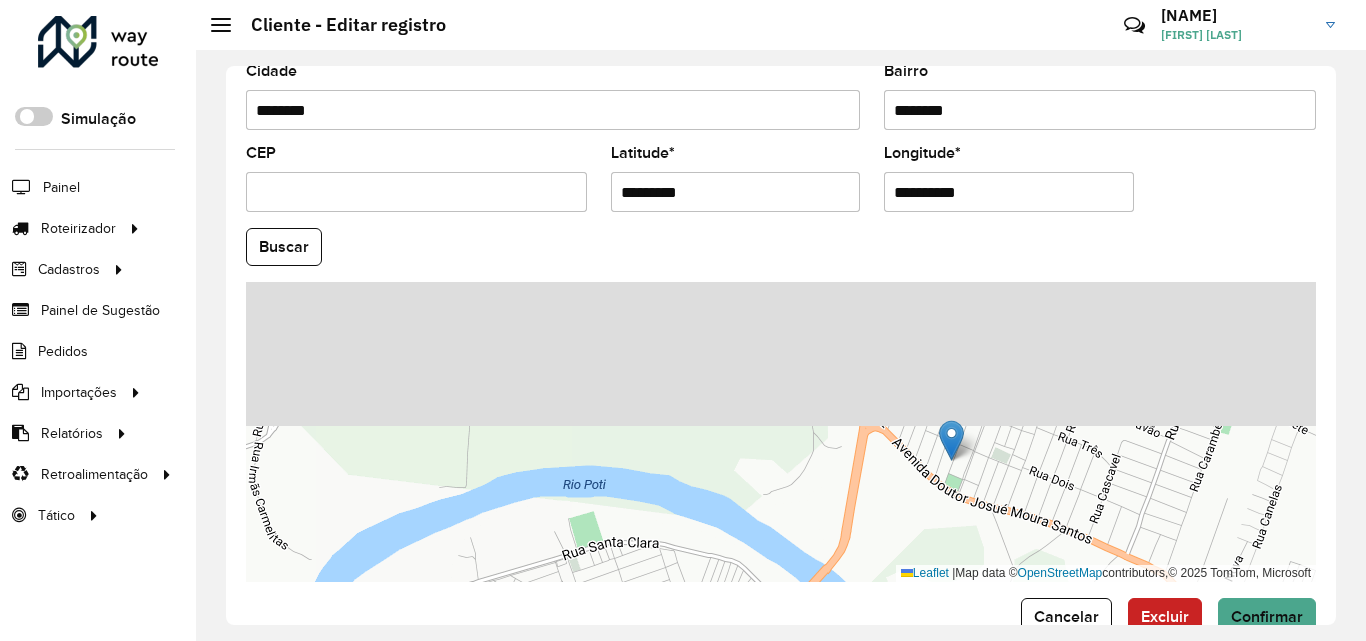 drag, startPoint x: 1006, startPoint y: 400, endPoint x: 923, endPoint y: 530, distance: 154.23683 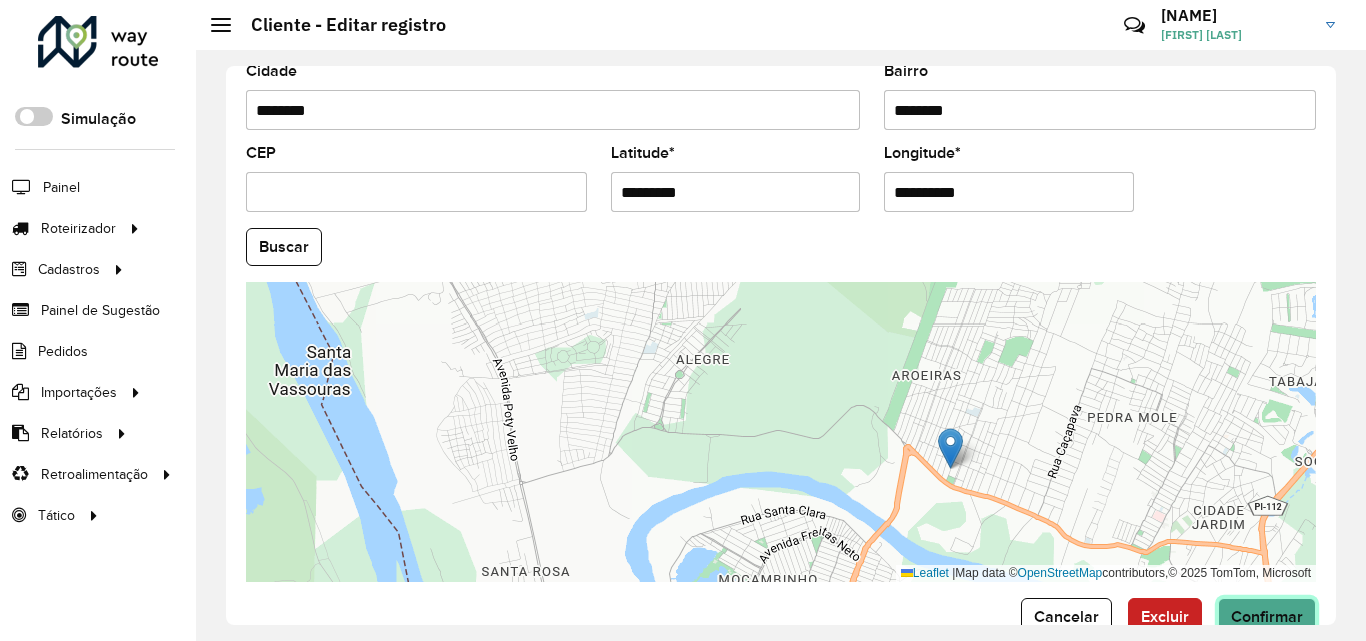 click on "Confirmar" 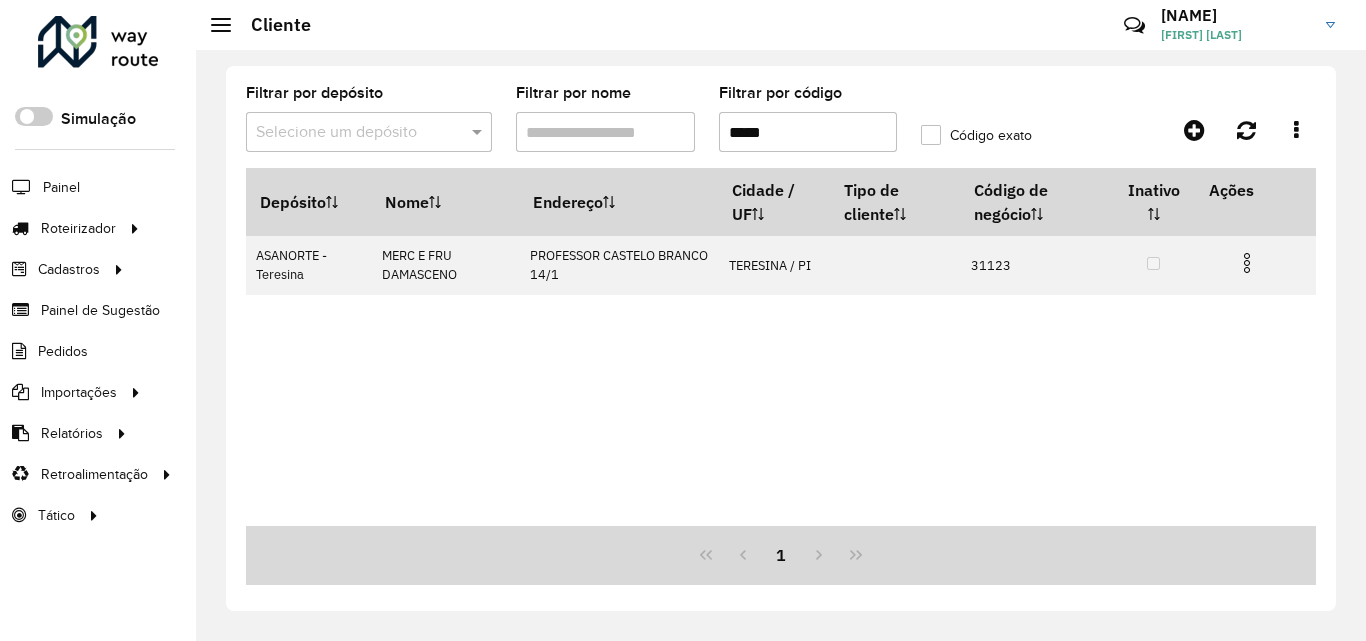click on "*****" at bounding box center [808, 132] 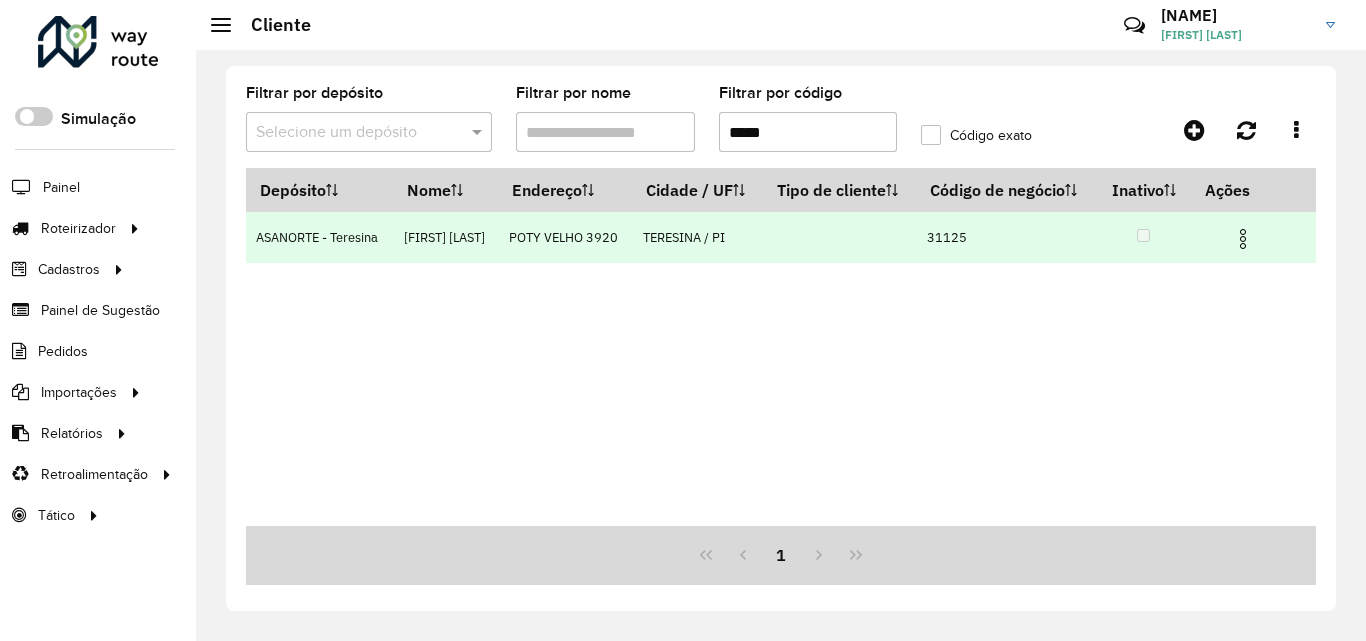 type on "*****" 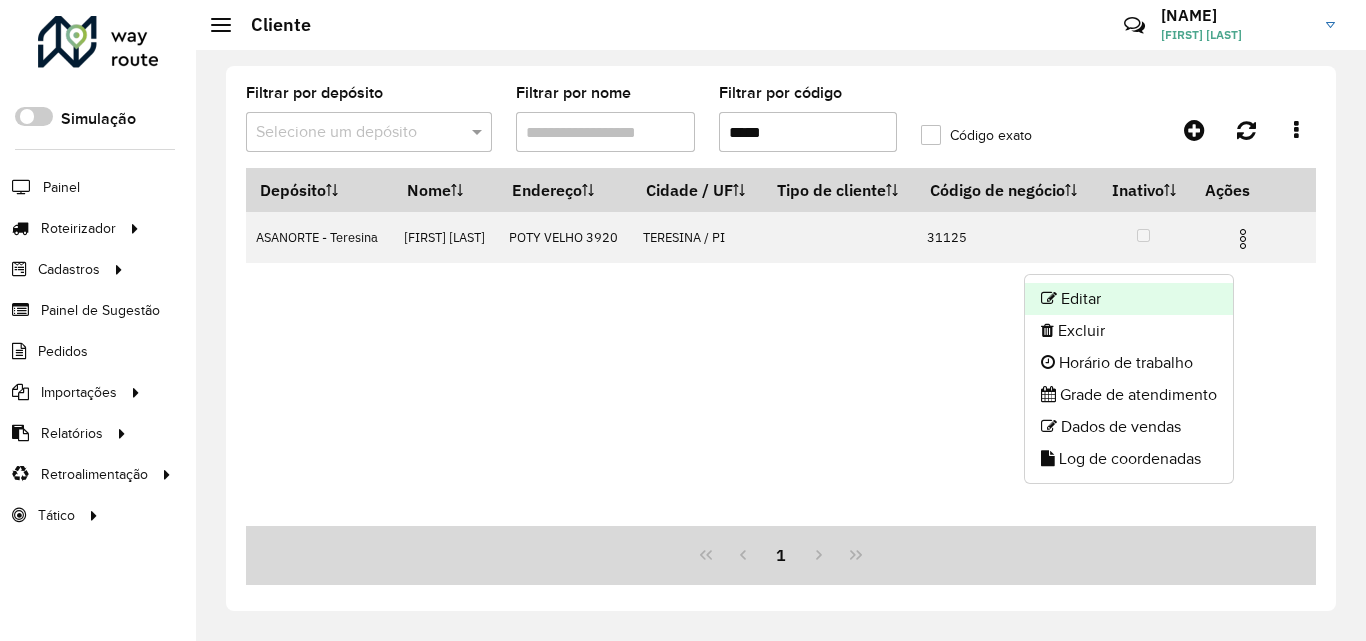 click on "Editar" 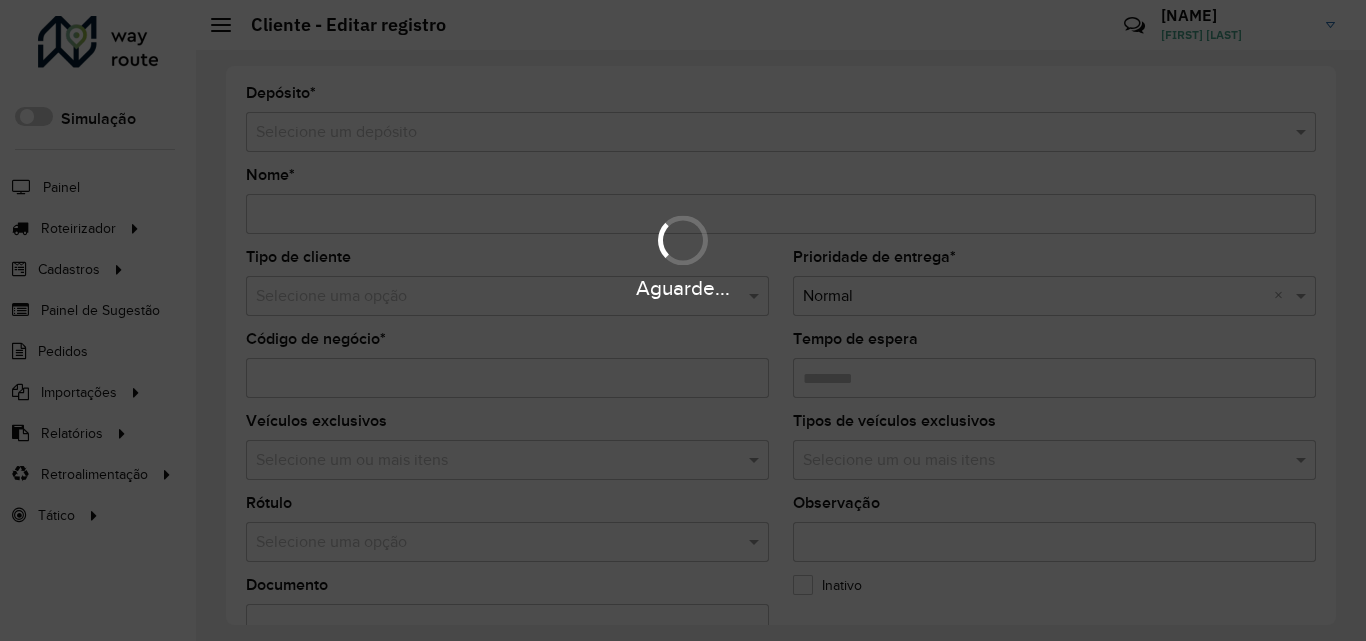 type on "**********" 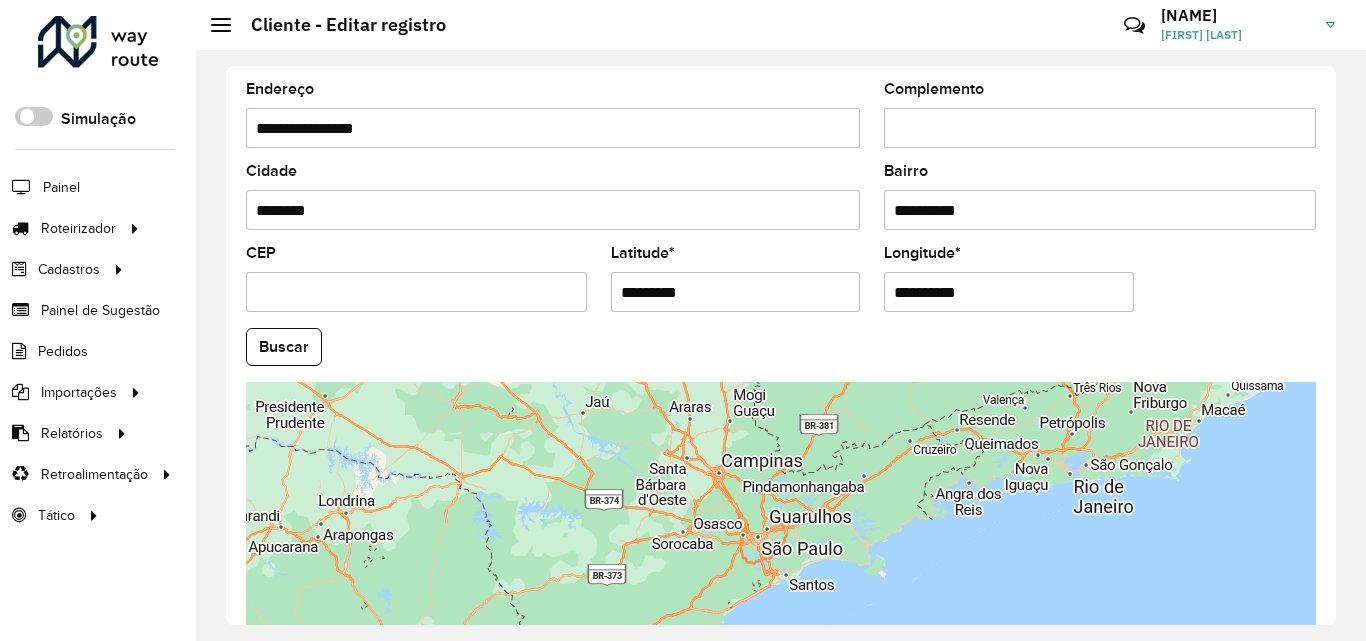 scroll, scrollTop: 847, scrollLeft: 0, axis: vertical 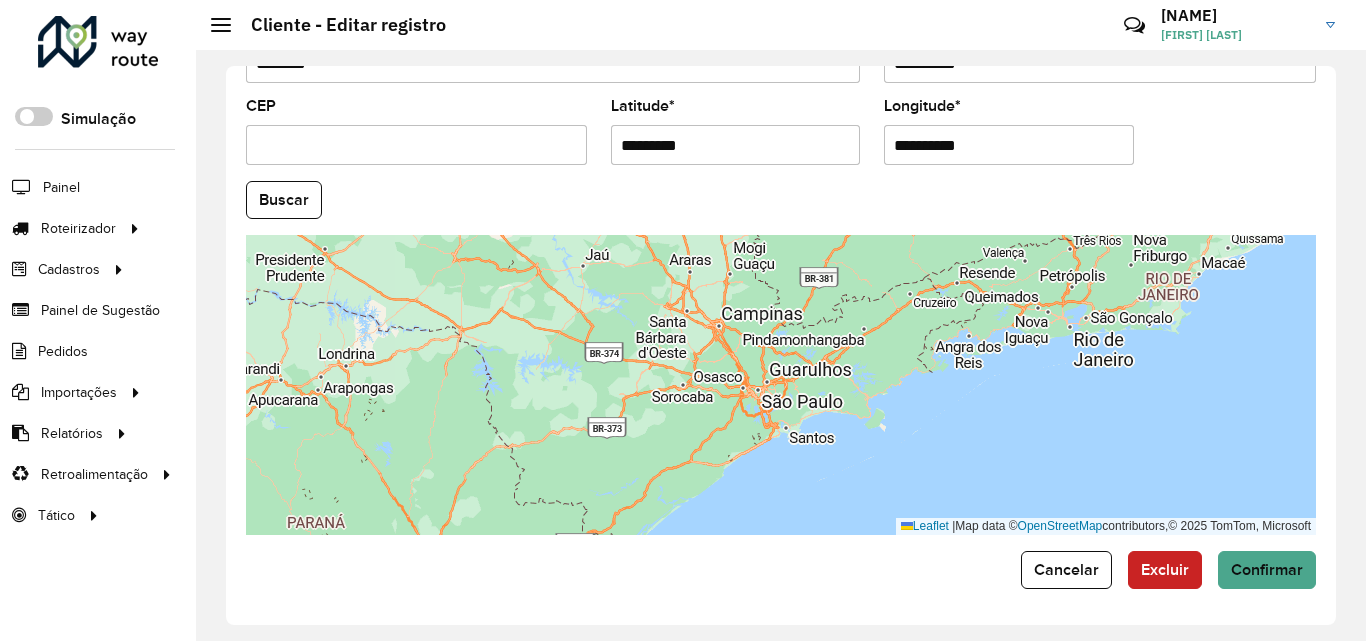 drag, startPoint x: 699, startPoint y: 141, endPoint x: 528, endPoint y: 154, distance: 171.49344 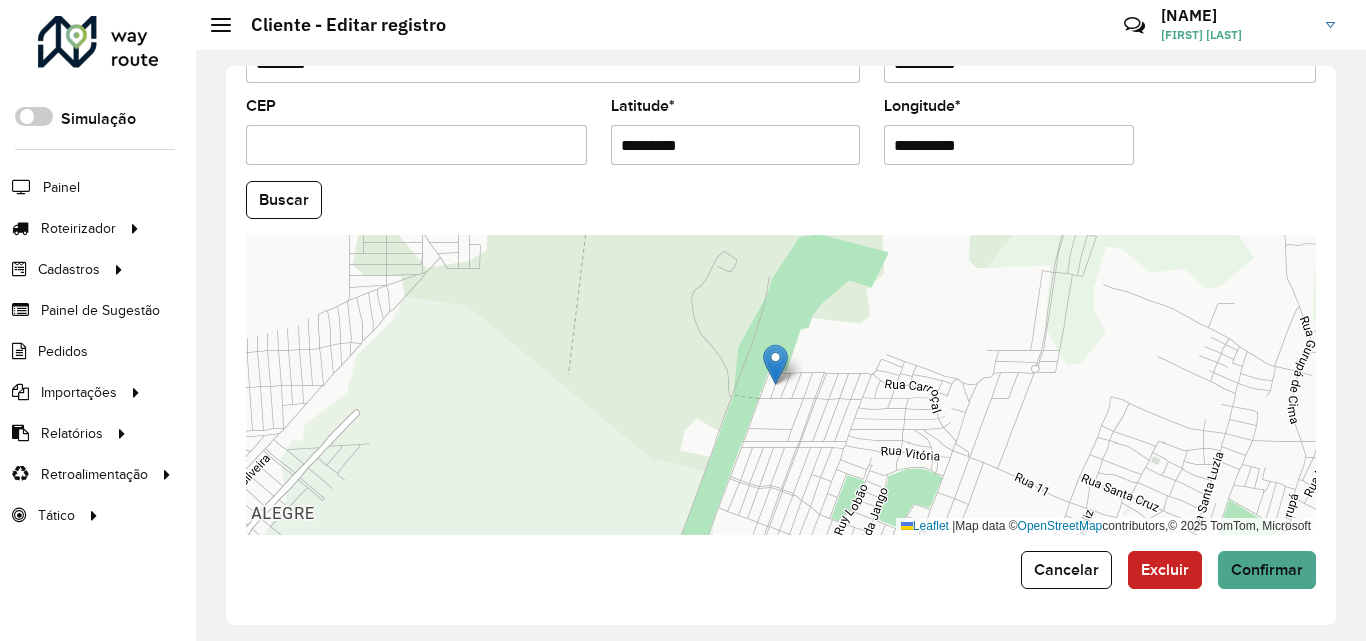 paste 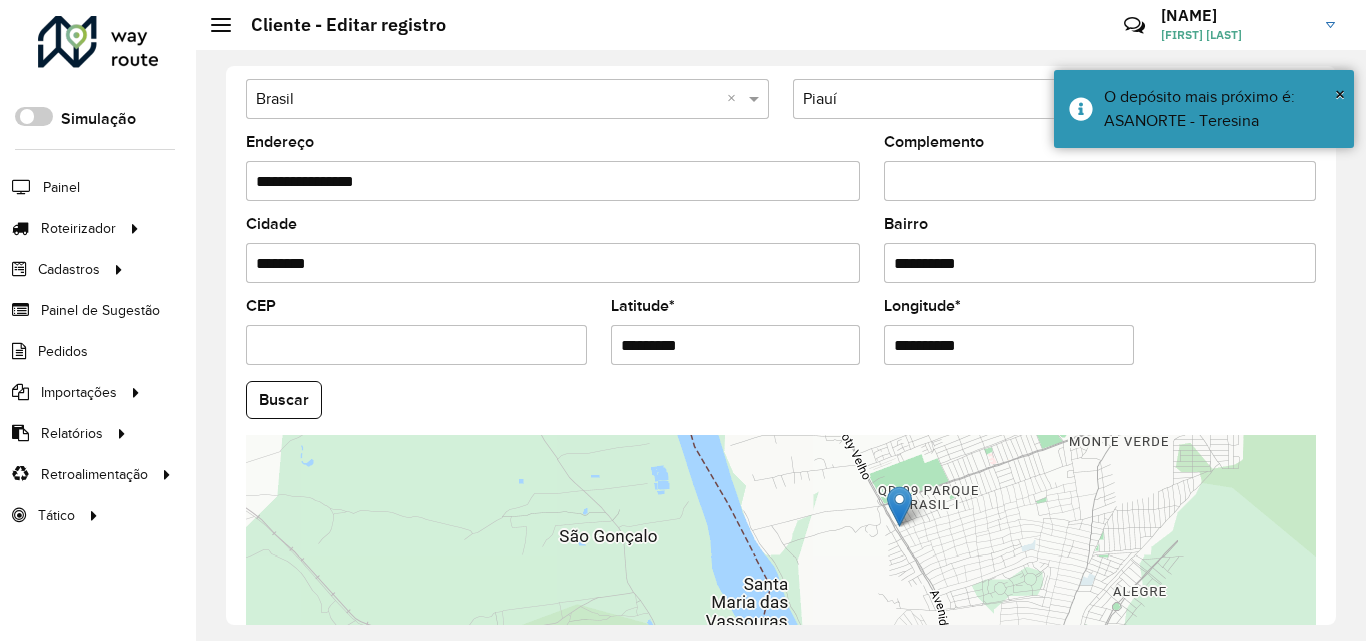 scroll, scrollTop: 847, scrollLeft: 0, axis: vertical 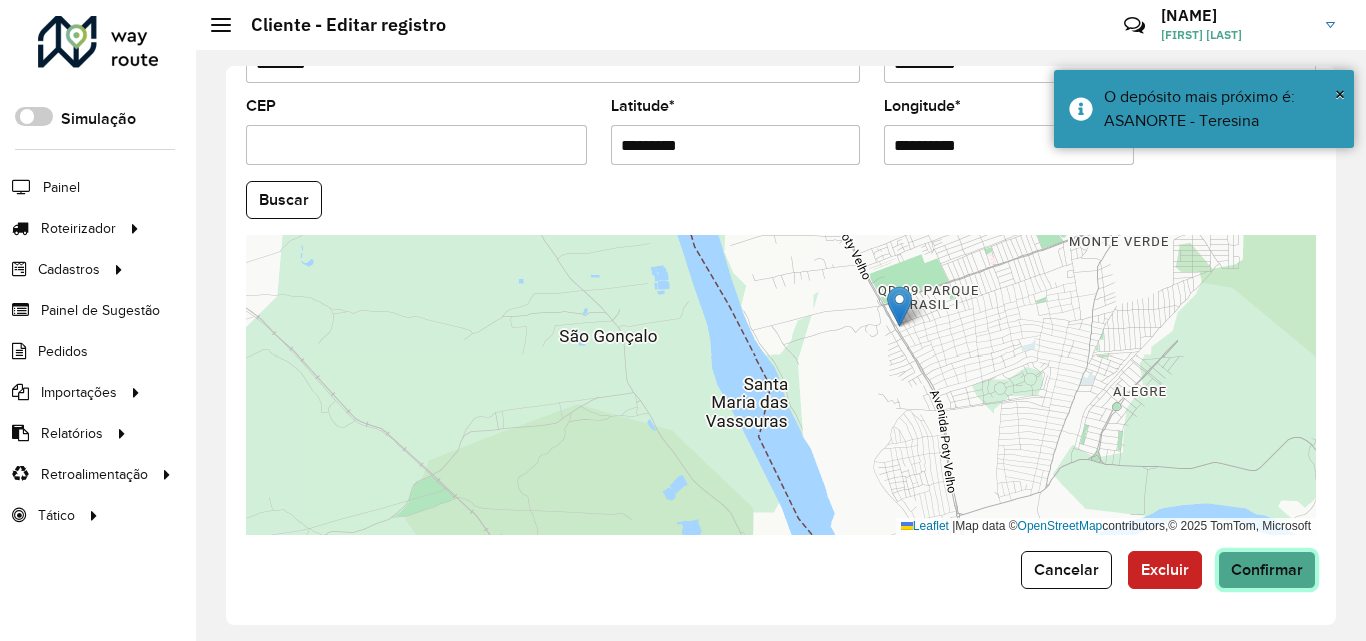 click on "Confirmar" 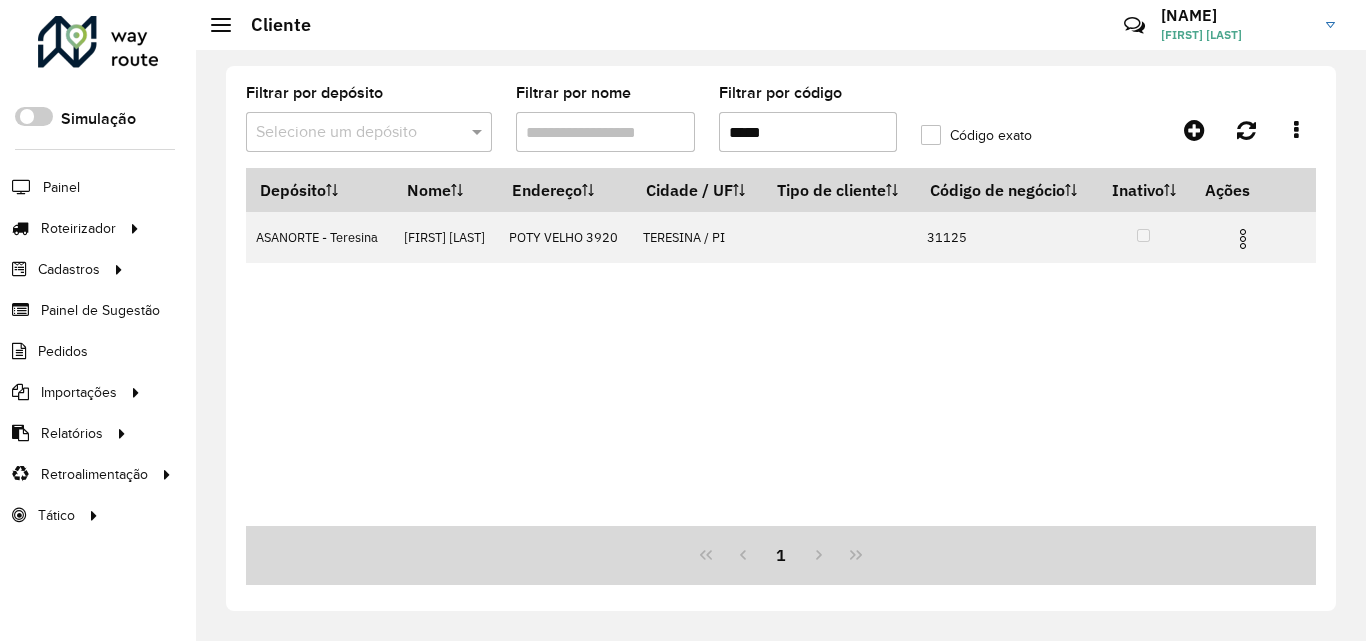 click on "*****" at bounding box center [808, 132] 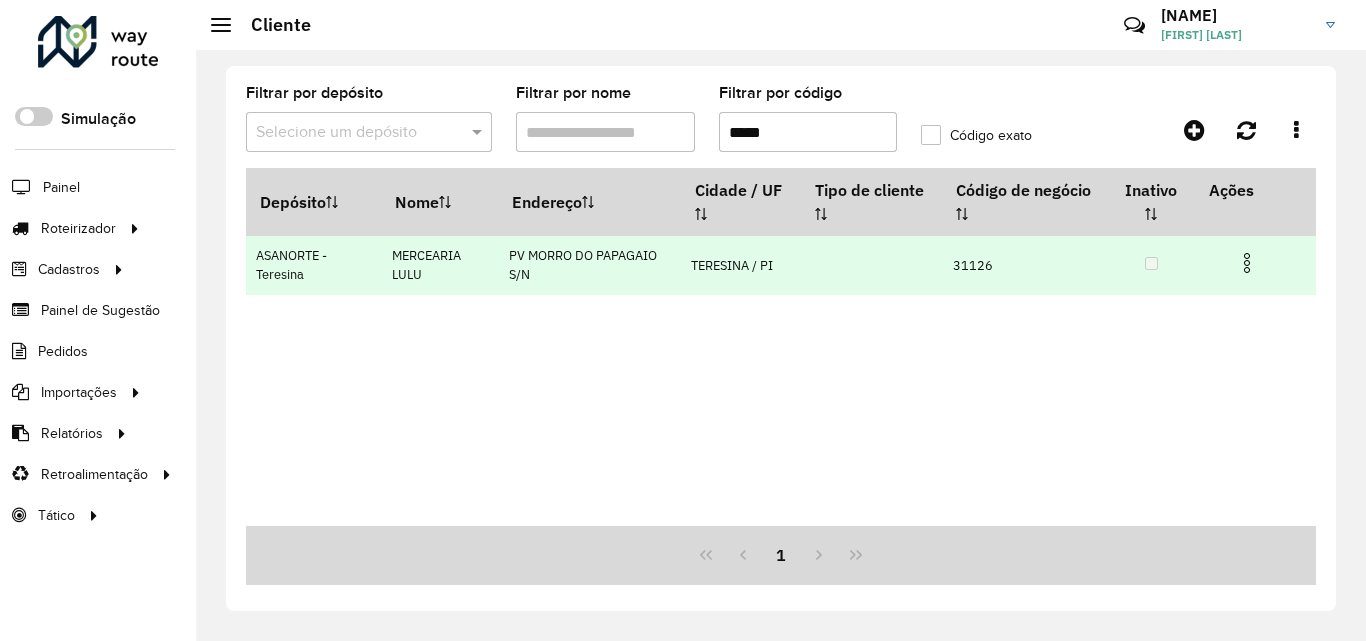click at bounding box center [1247, 263] 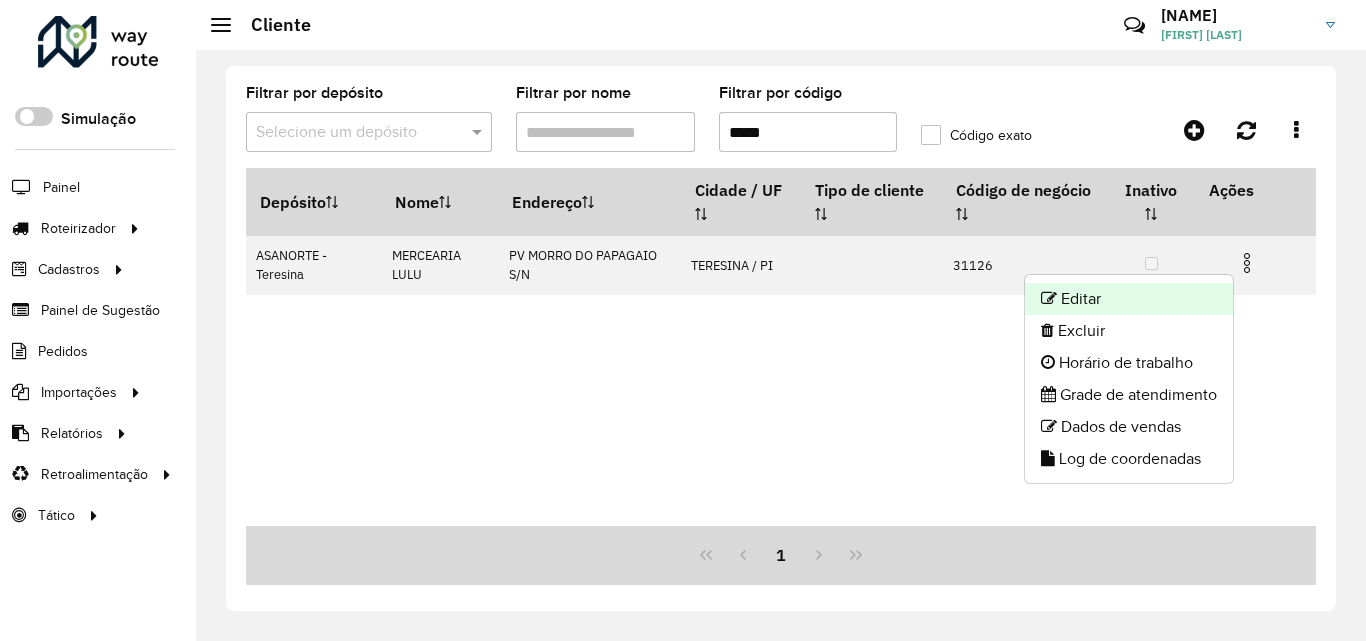 click on "Editar" 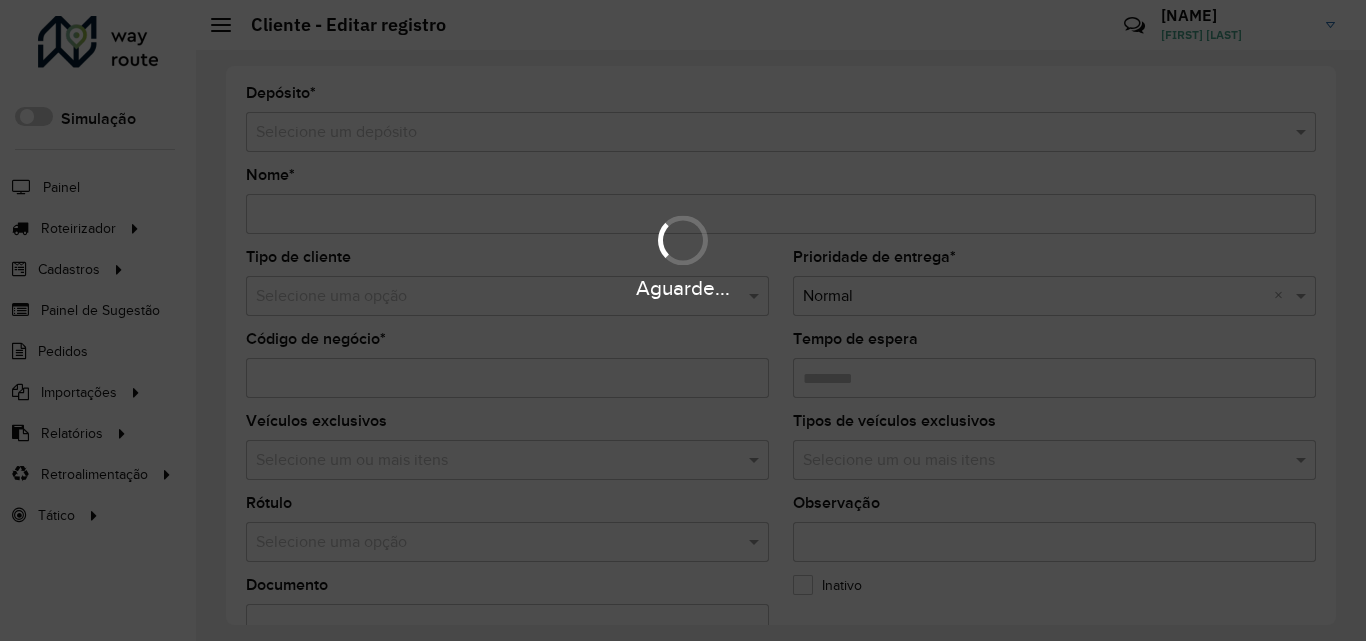 type on "**********" 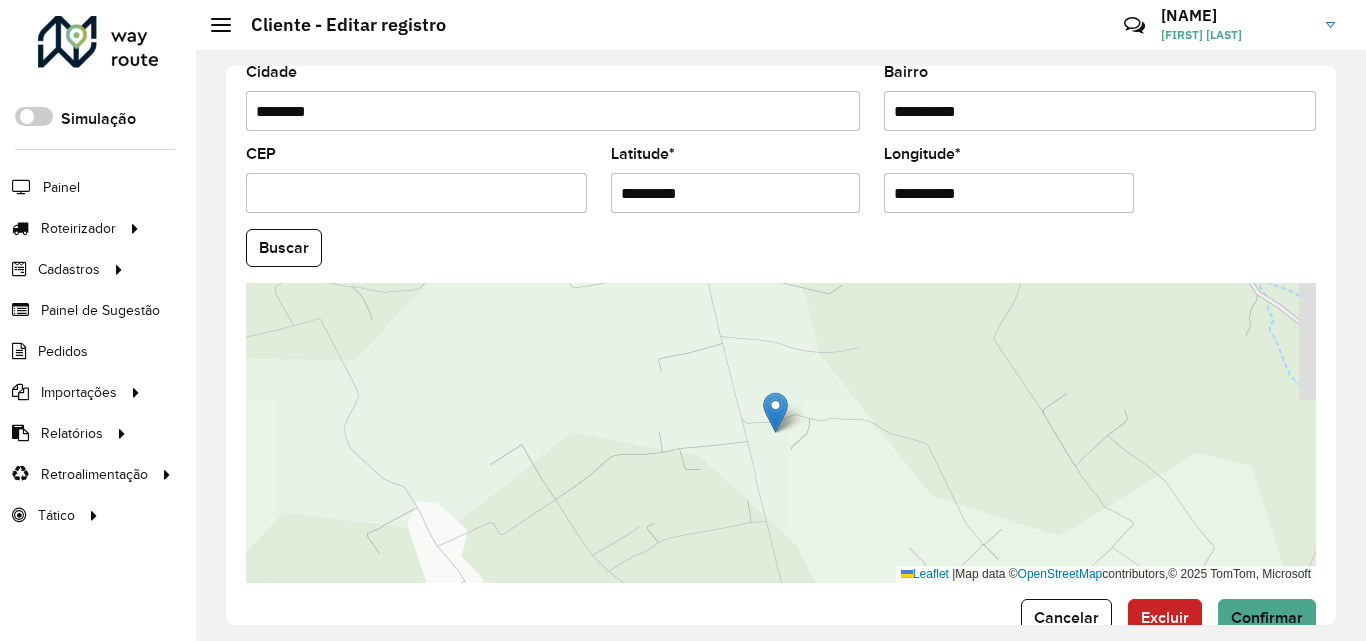 scroll, scrollTop: 800, scrollLeft: 0, axis: vertical 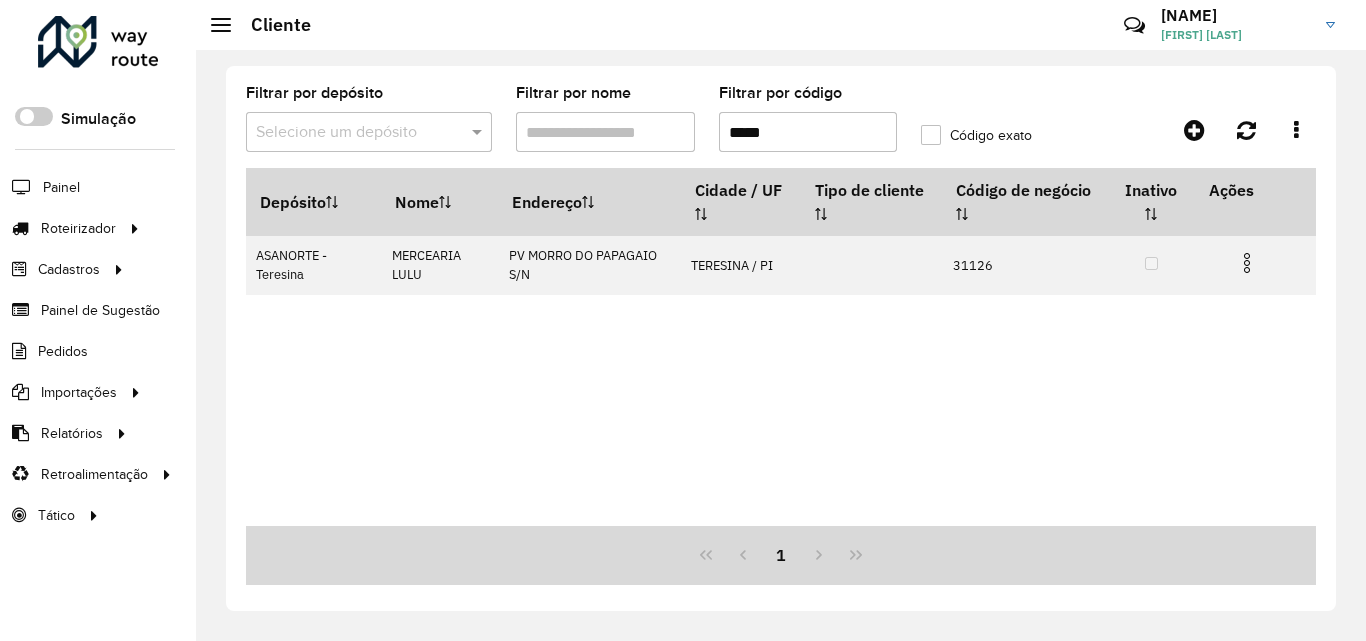 click on "*****" at bounding box center (808, 132) 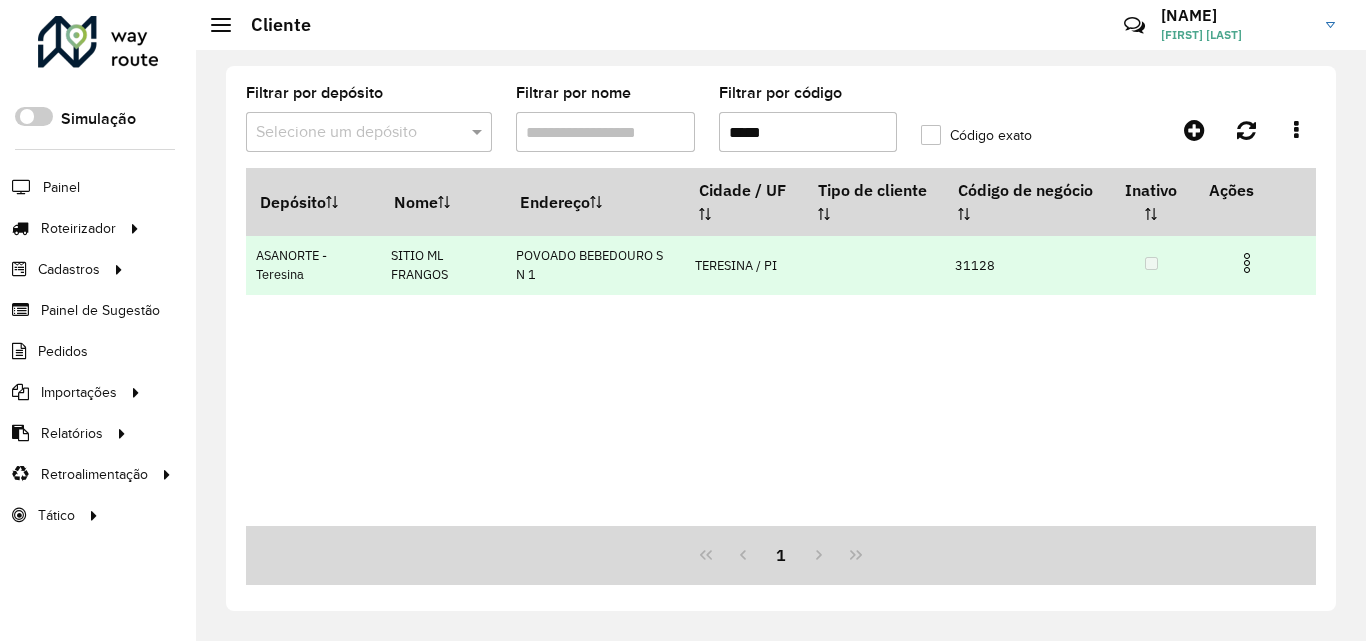 click at bounding box center [1247, 263] 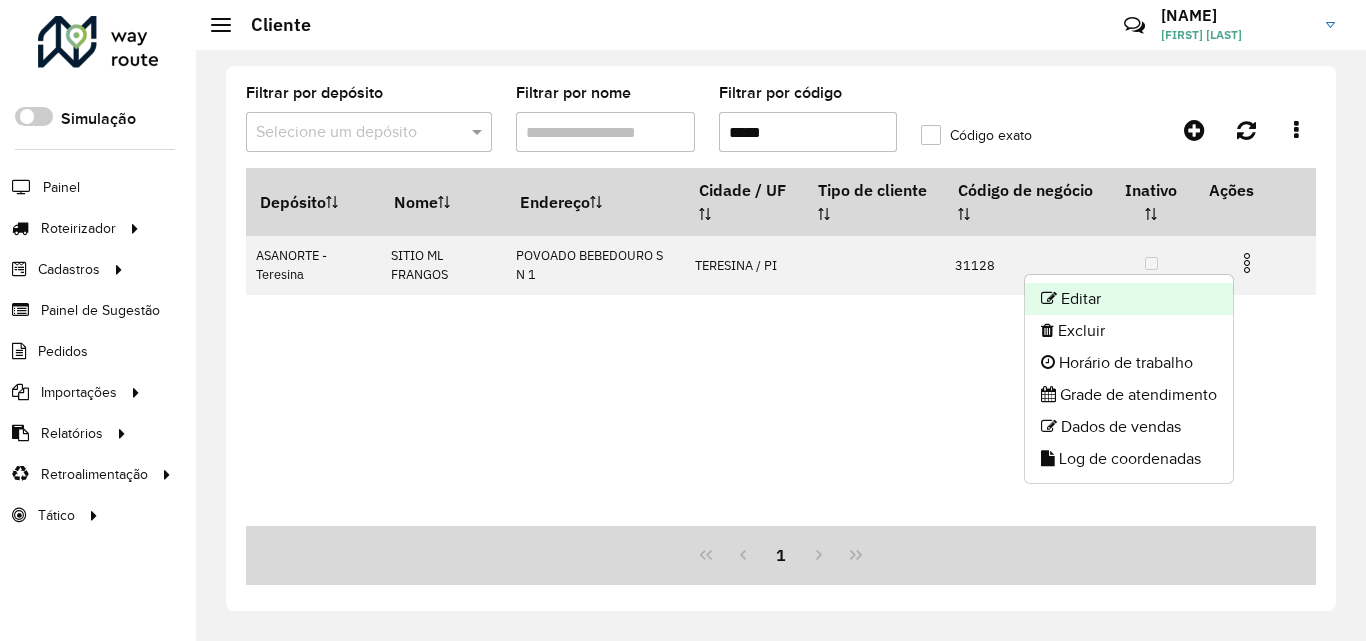 click on "Editar" 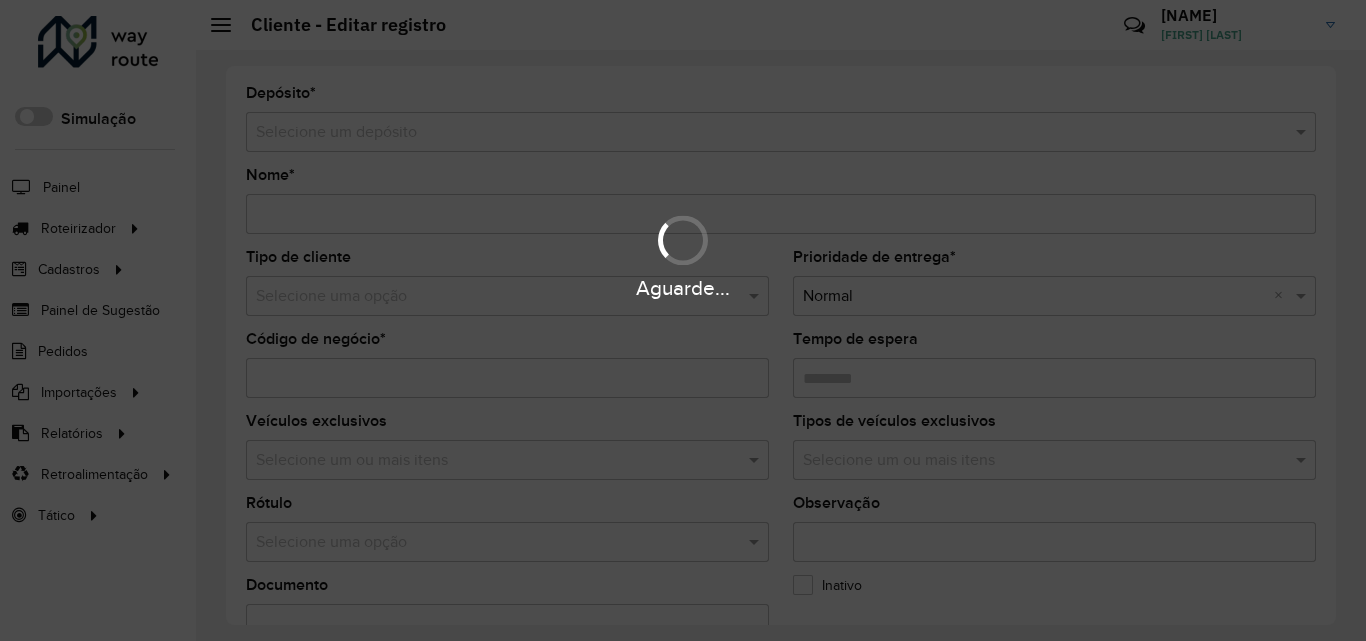 type on "**********" 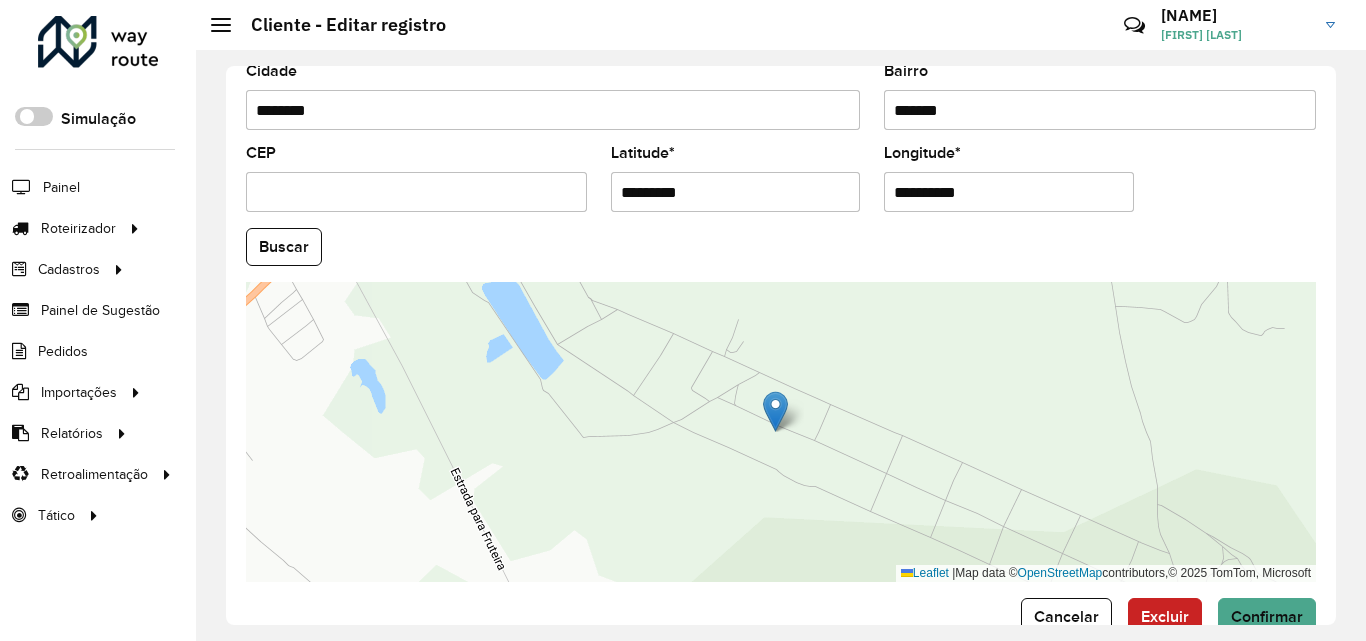 scroll, scrollTop: 847, scrollLeft: 0, axis: vertical 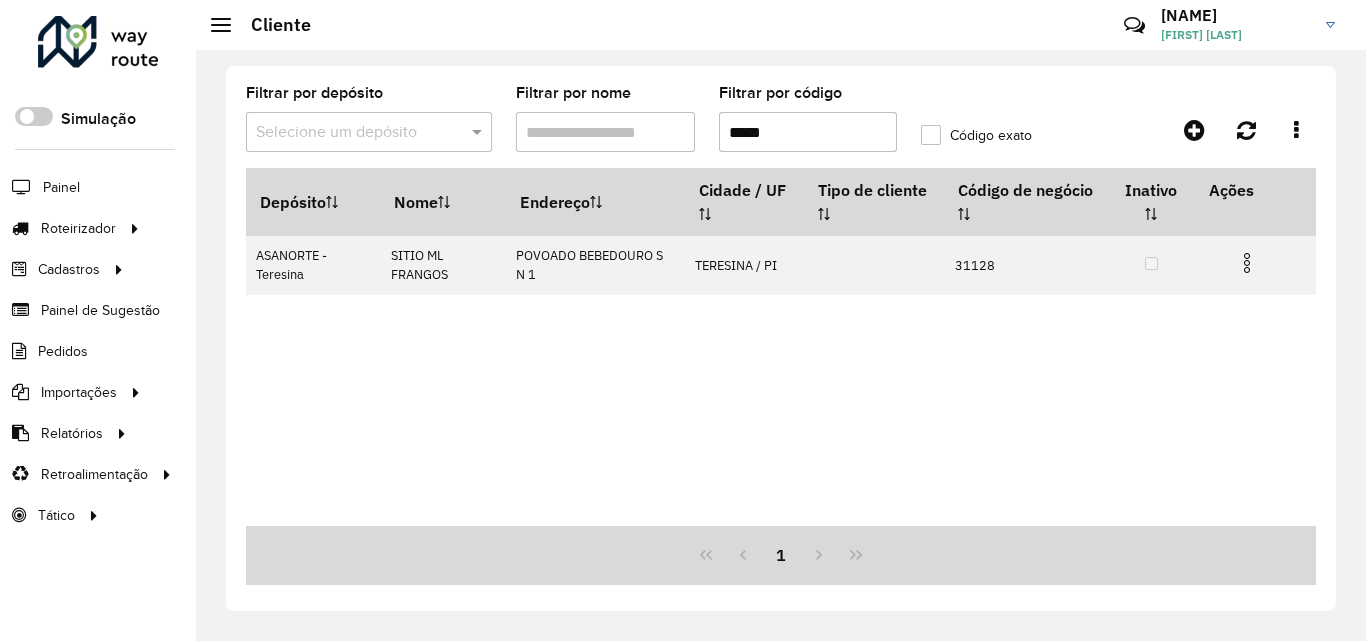 click on "*****" at bounding box center [808, 132] 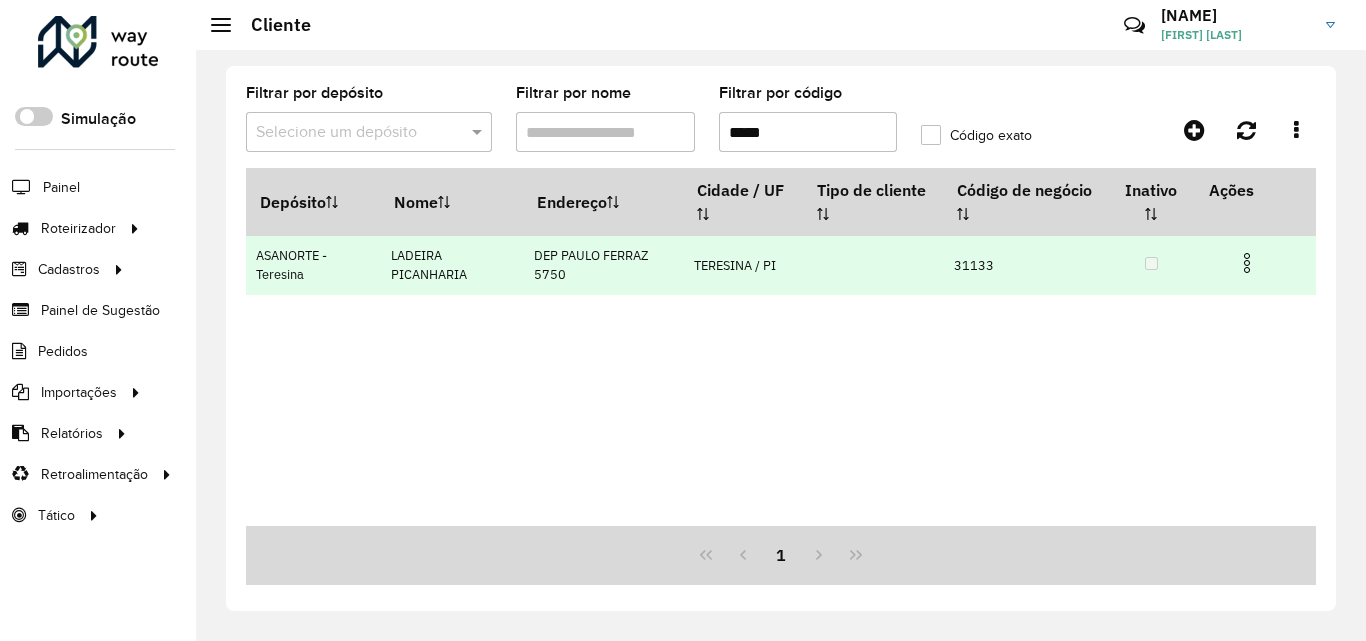 type on "*****" 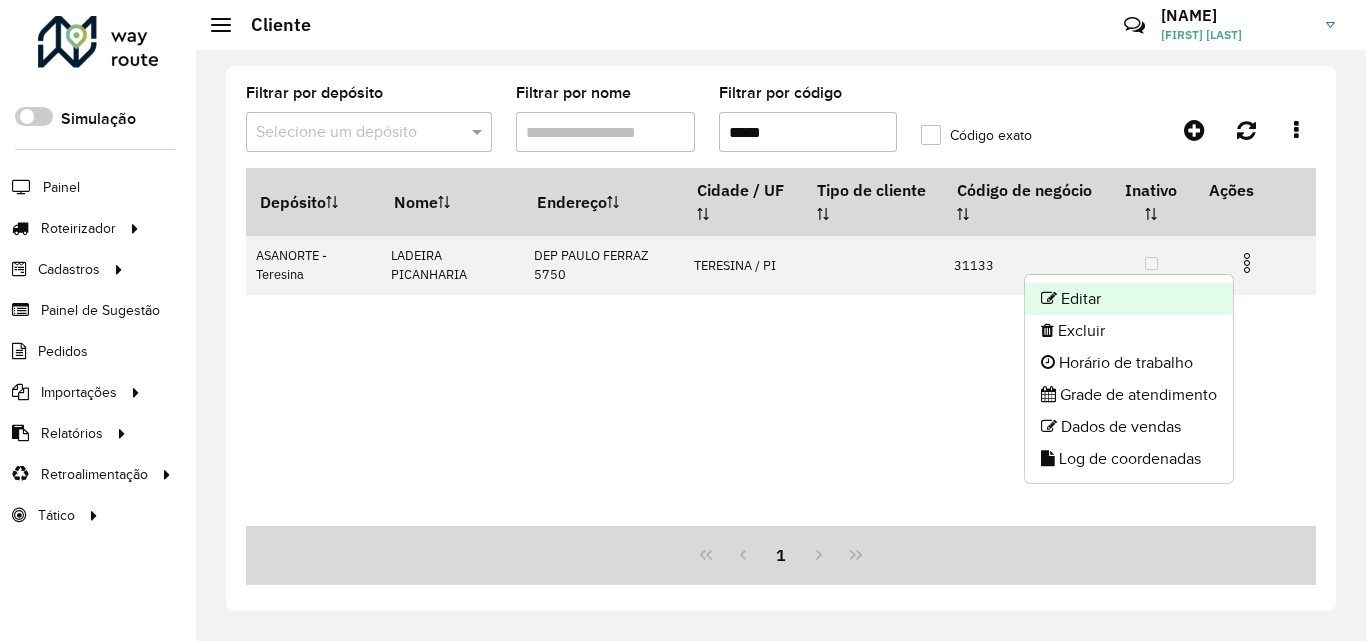 click on "Editar" 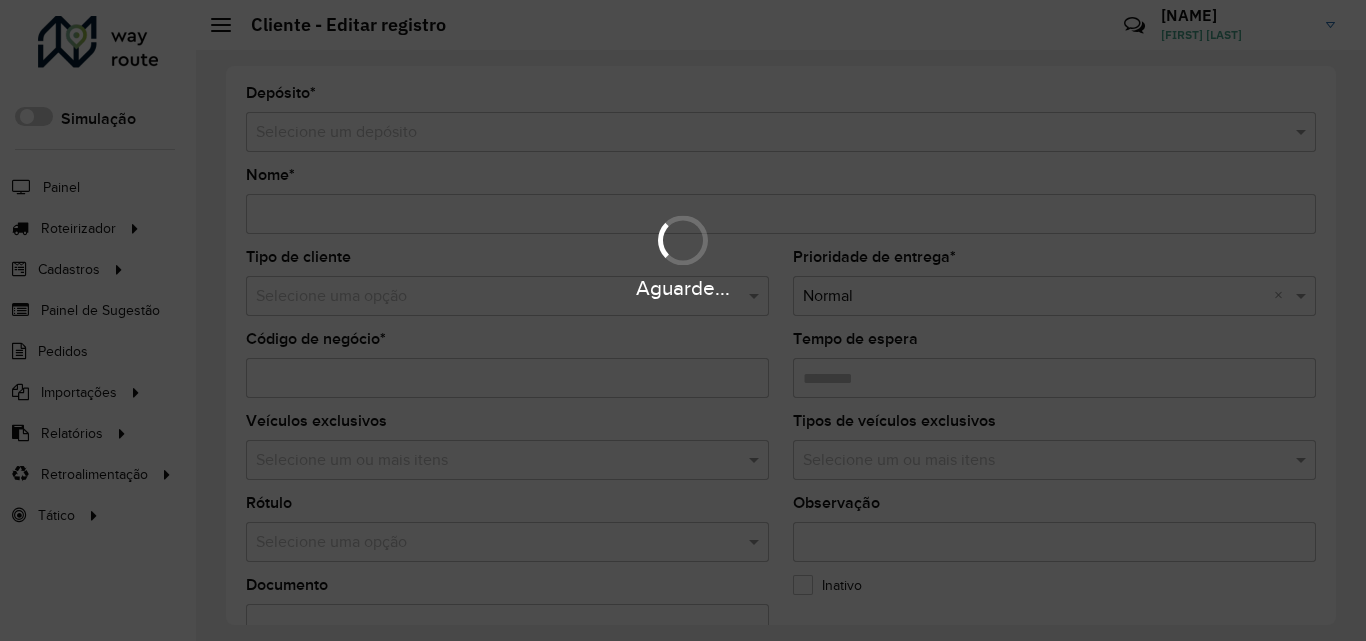 type on "**********" 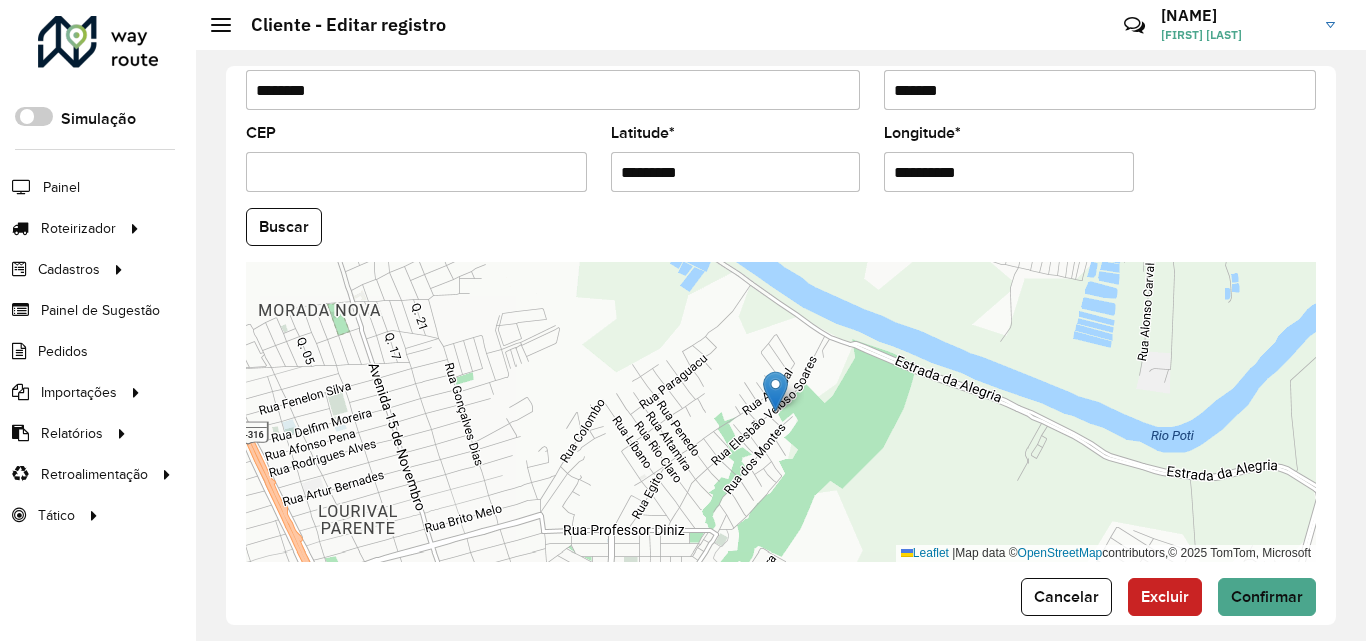 scroll, scrollTop: 847, scrollLeft: 0, axis: vertical 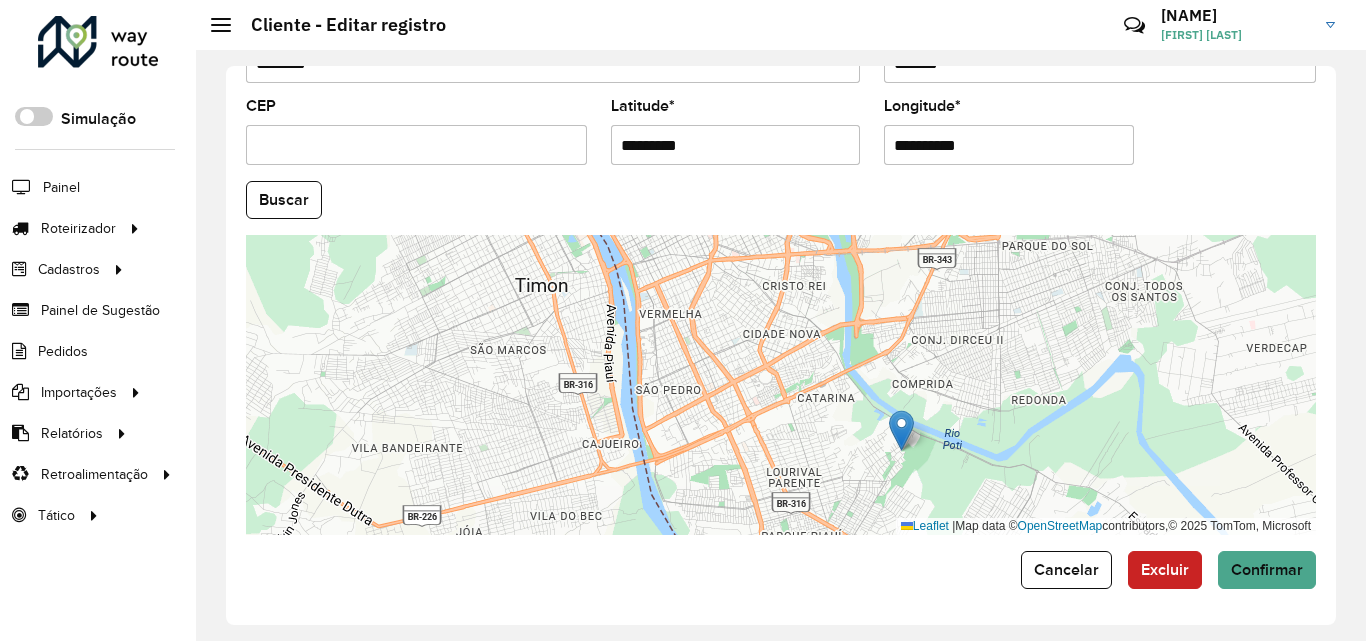 drag, startPoint x: 697, startPoint y: 147, endPoint x: 603, endPoint y: 147, distance: 94 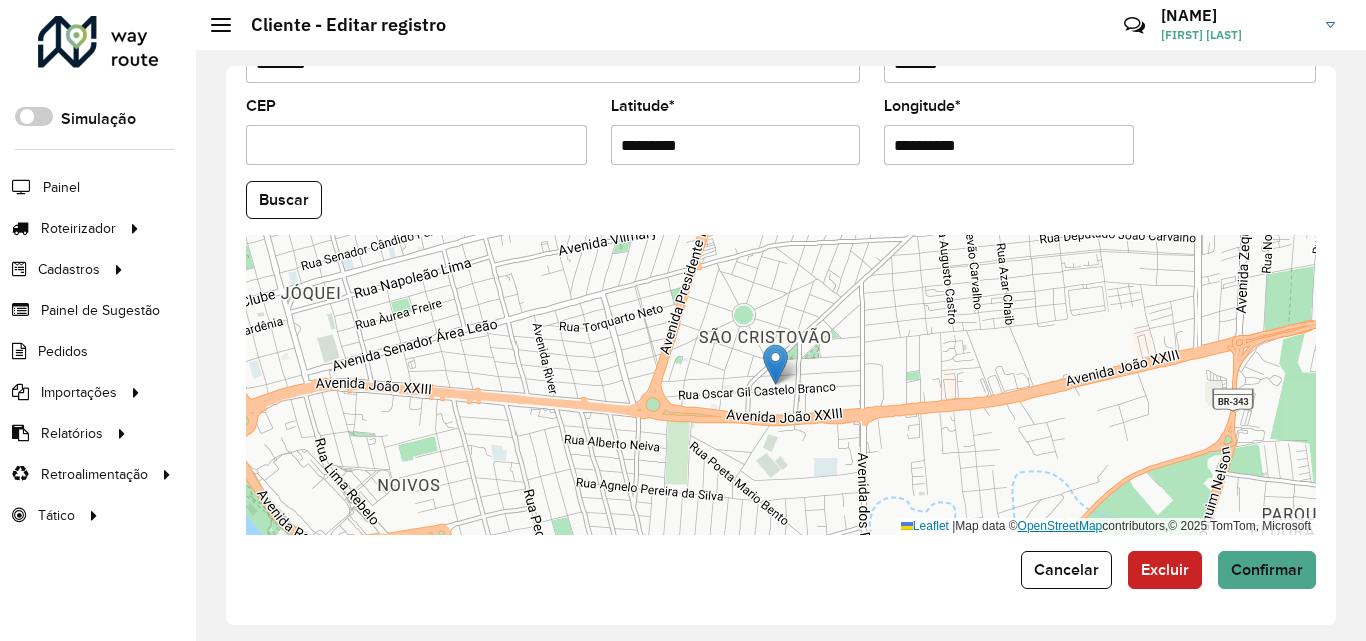 paste 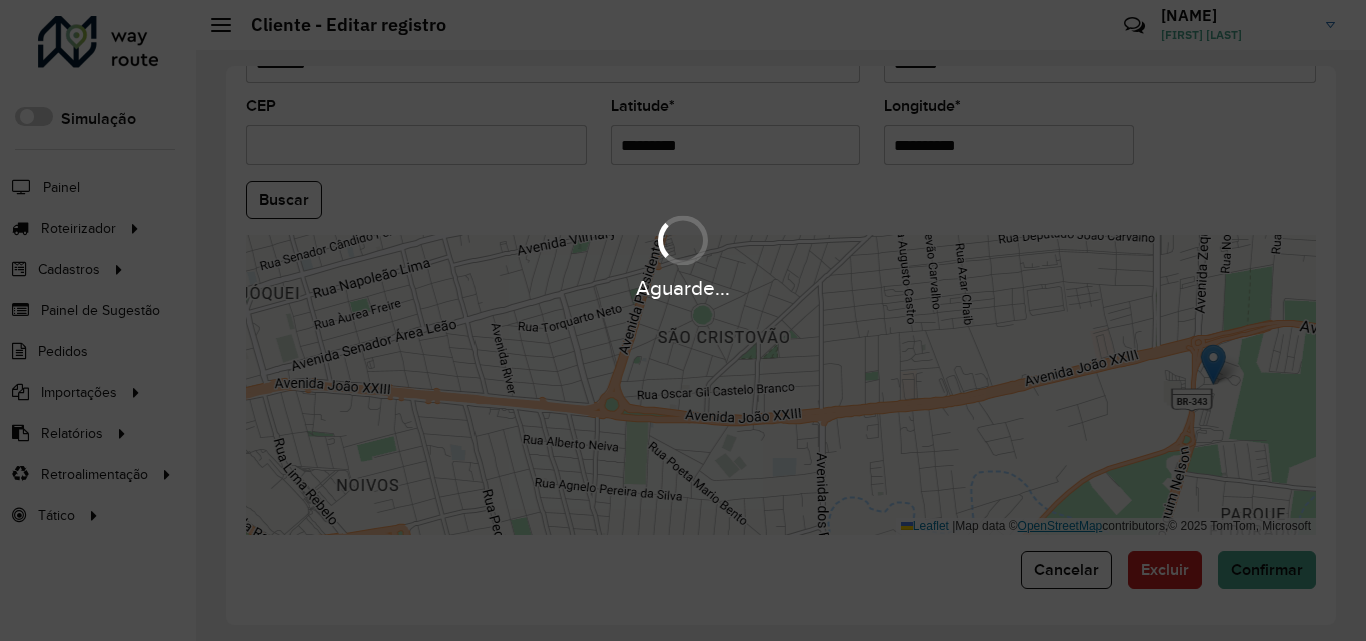 type 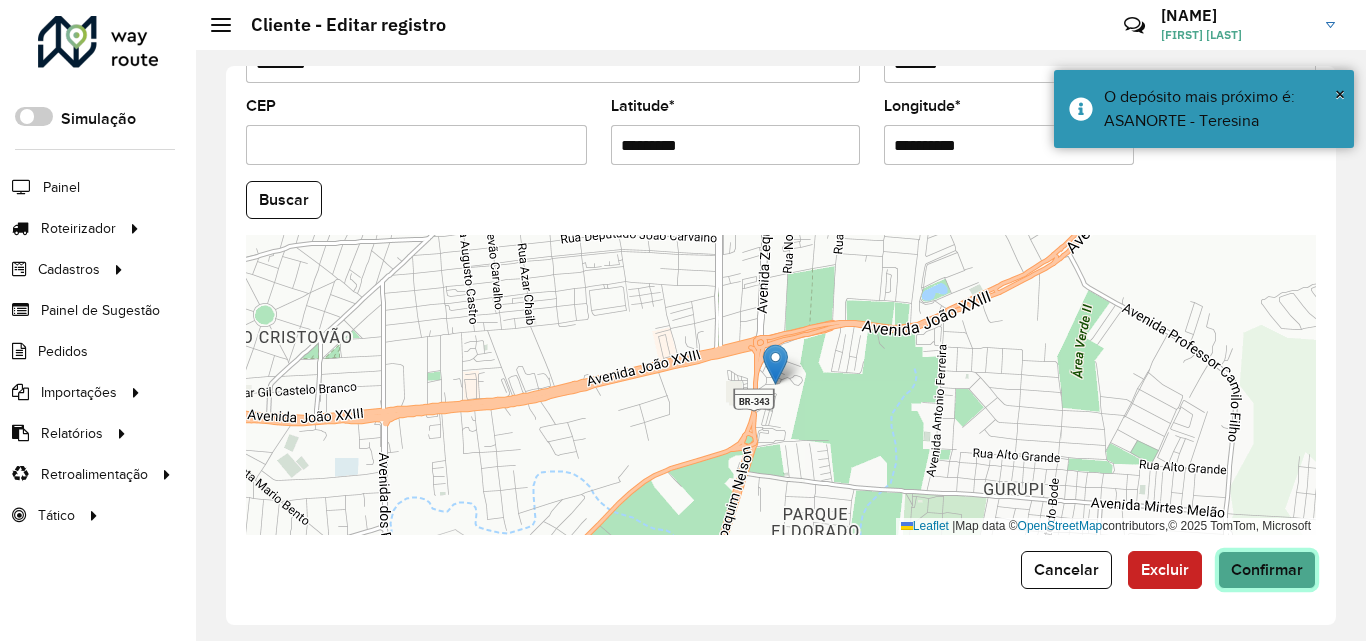 click on "Confirmar" 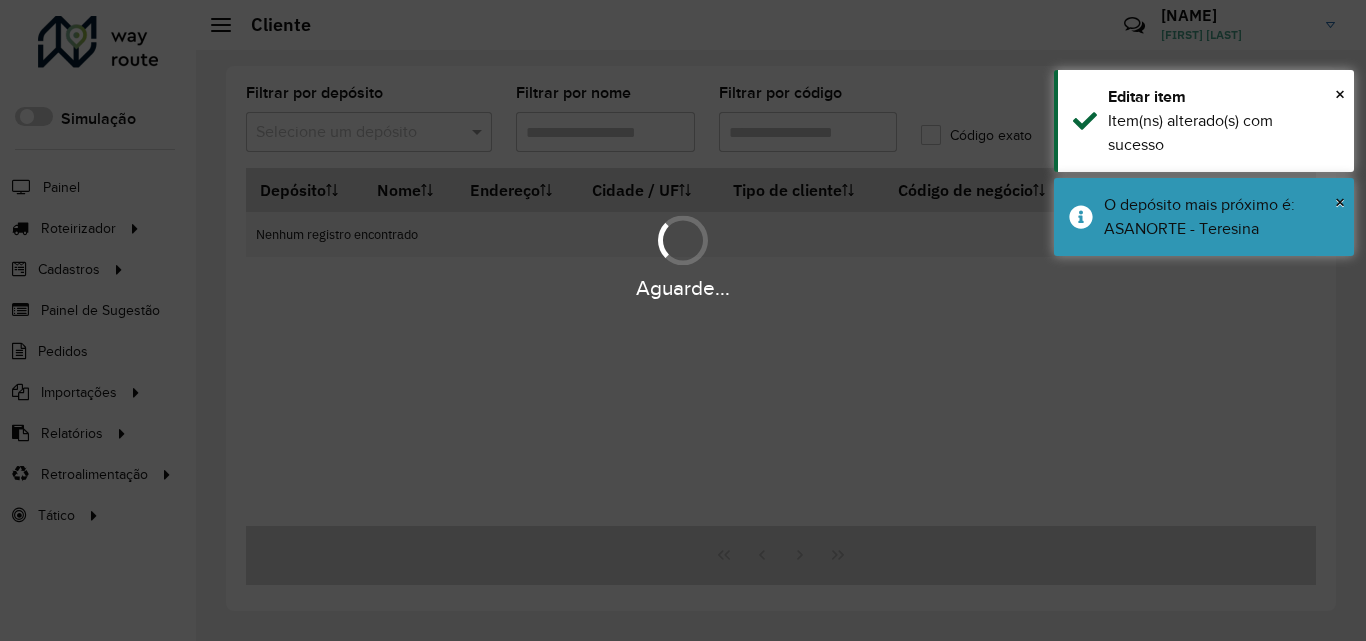 type on "*****" 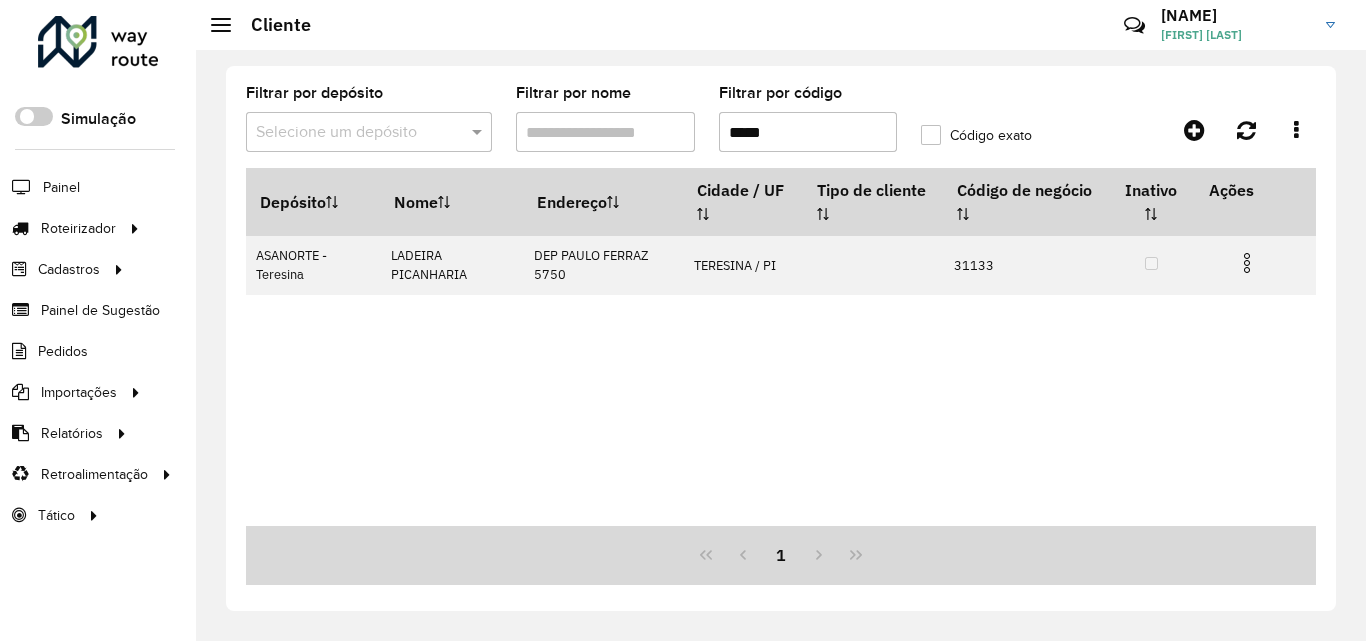 click on "ASANORTE - Teresina LADEIRA PICANHARIA DEP PAULO FERRAZ 5750 TERESINA / [STATE] 31133" at bounding box center (781, 347) 